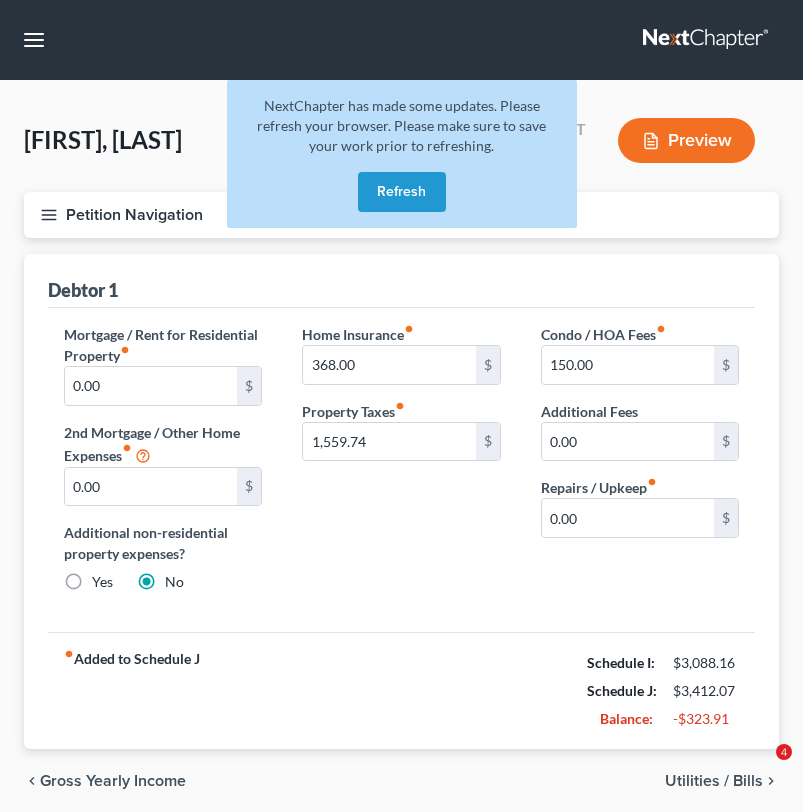 scroll, scrollTop: 60, scrollLeft: 0, axis: vertical 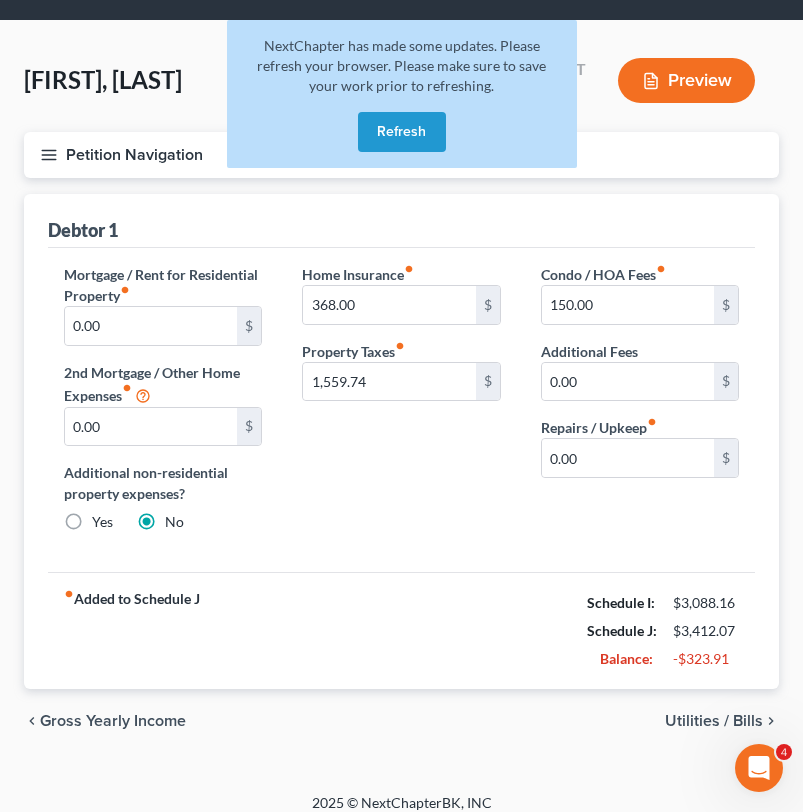 click on "Refresh" at bounding box center (402, 132) 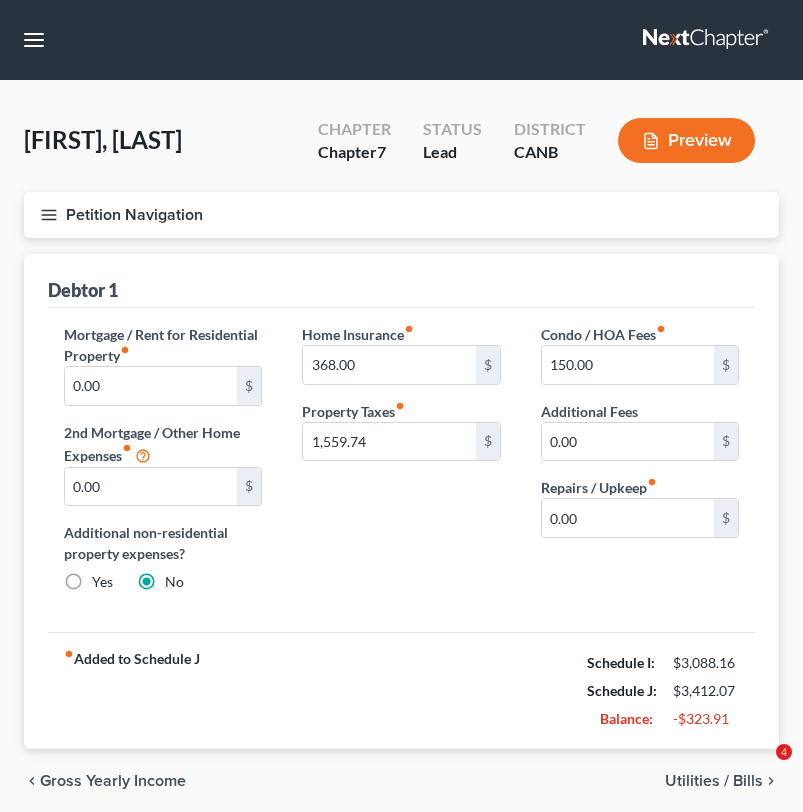 scroll, scrollTop: 60, scrollLeft: 0, axis: vertical 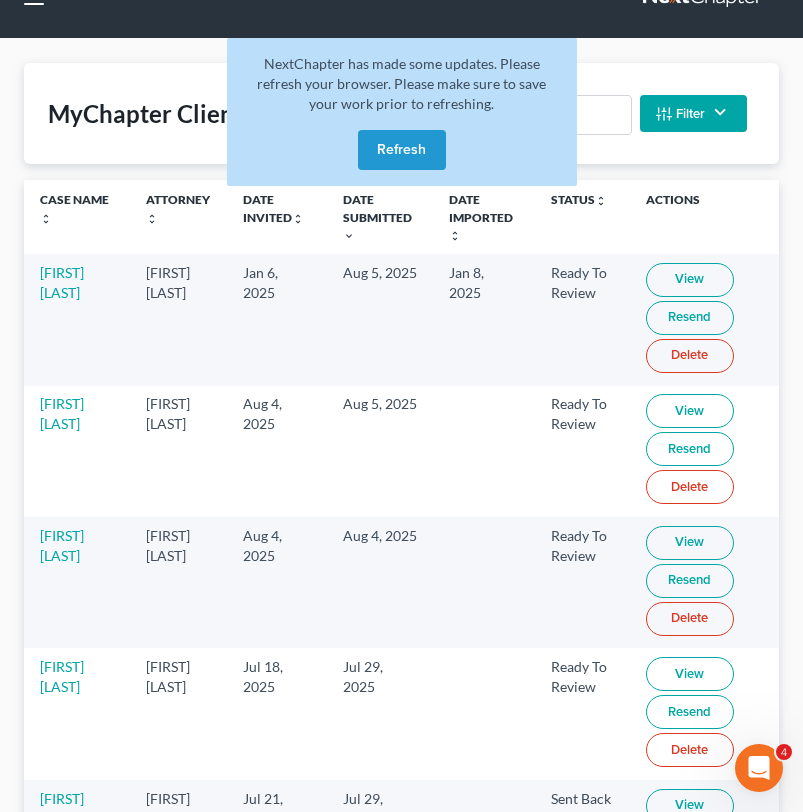 click on "Refresh" at bounding box center (402, 150) 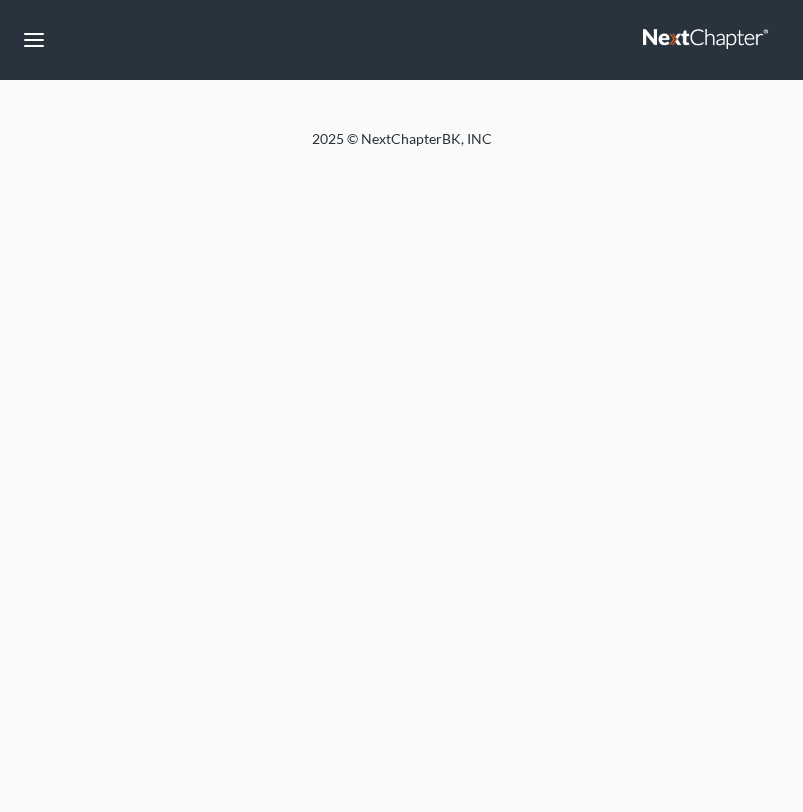 scroll, scrollTop: 0, scrollLeft: 0, axis: both 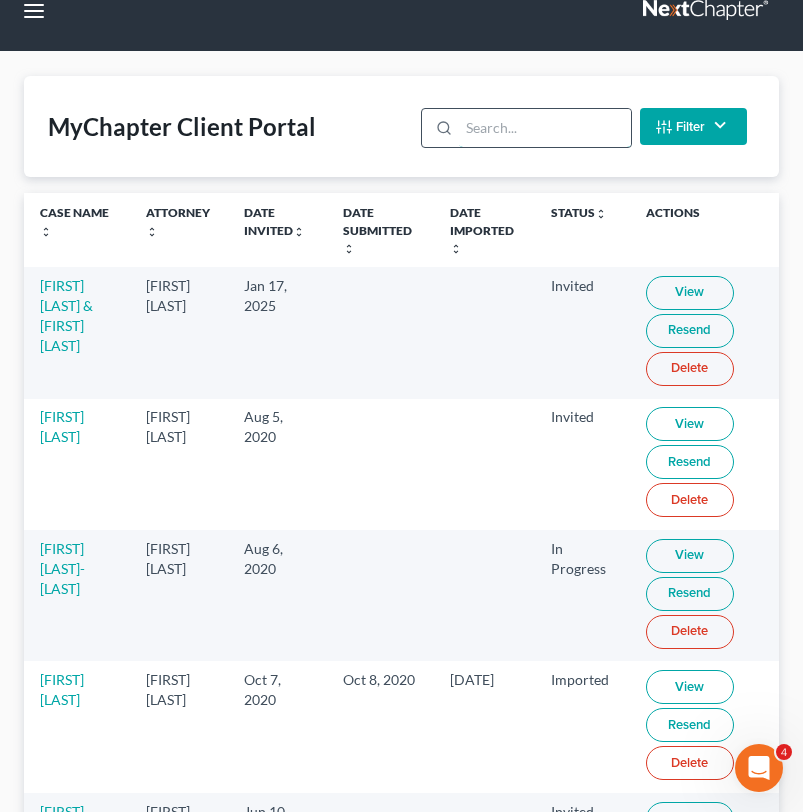 click at bounding box center (544, 128) 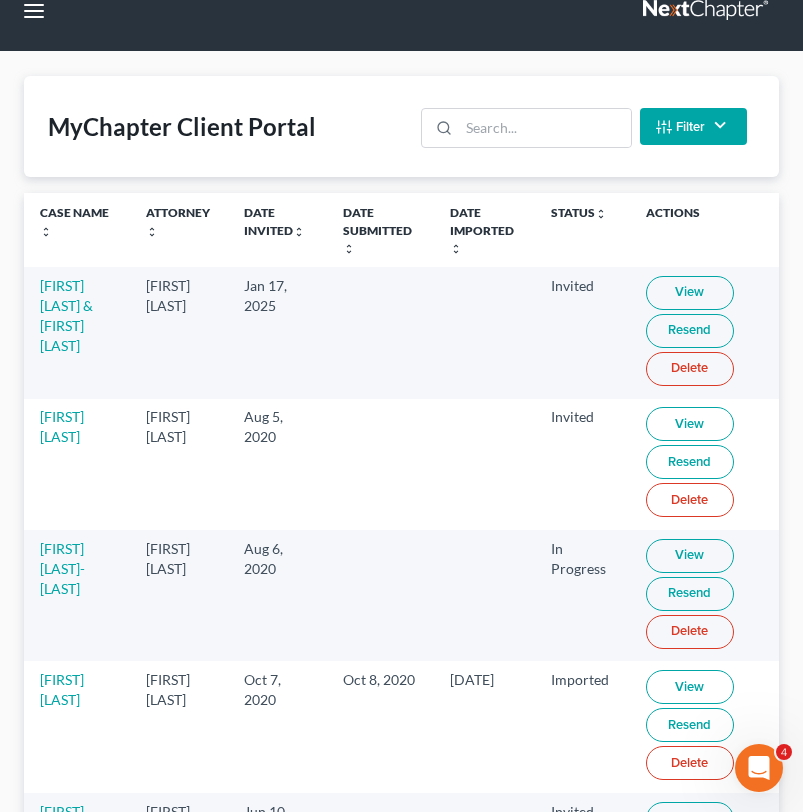 click on "Date Submitted
unfold_more
expand_more
expand_less" at bounding box center [380, 230] 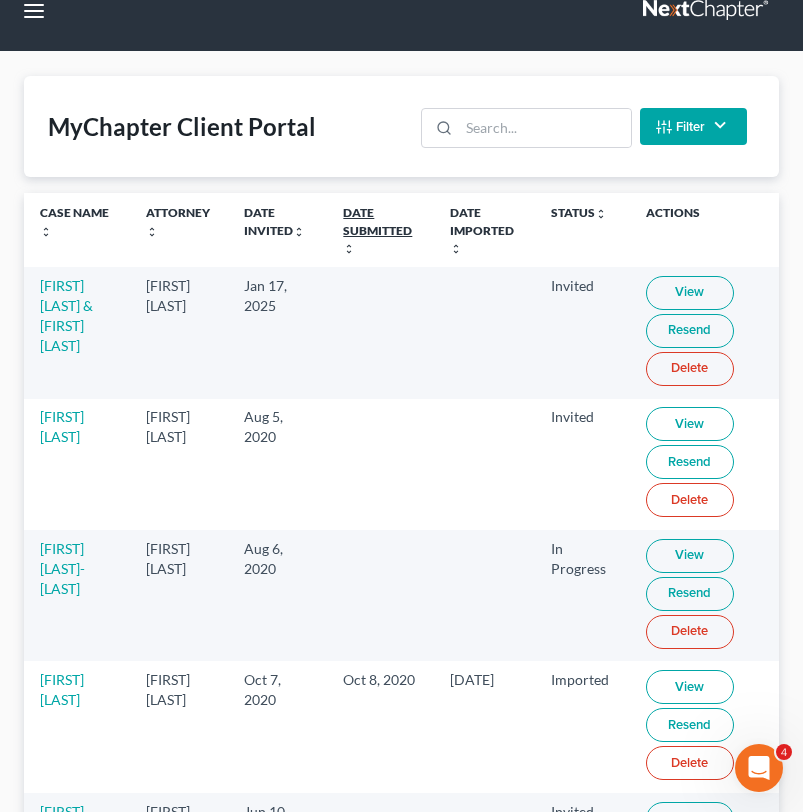 click on "Date Submitted
unfold_more
expand_more
expand_less" at bounding box center (377, 229) 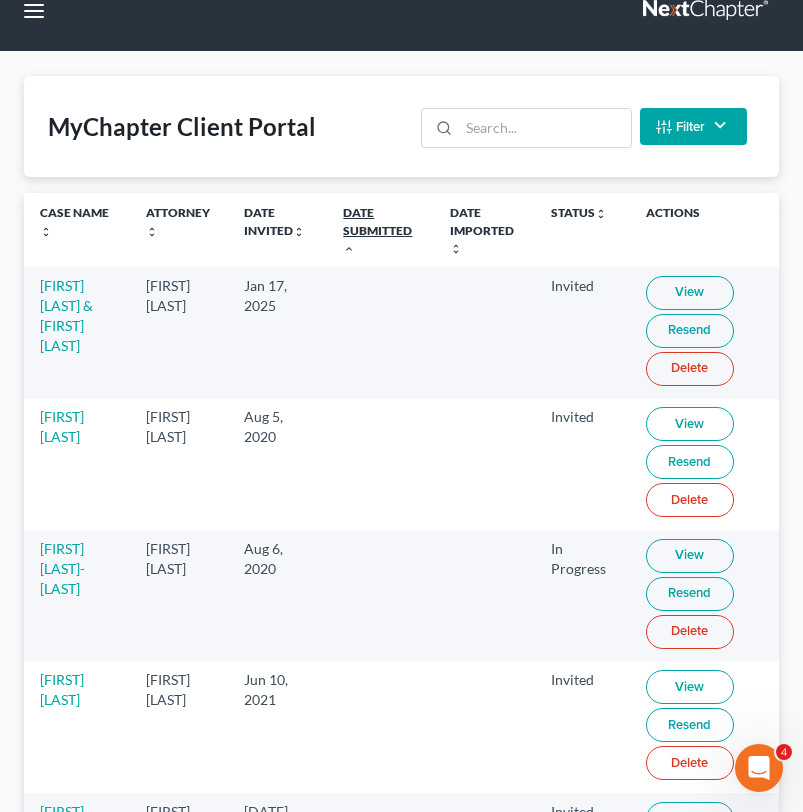 click on "Date Submitted
unfold_more
expand_more
expand_less" at bounding box center [377, 229] 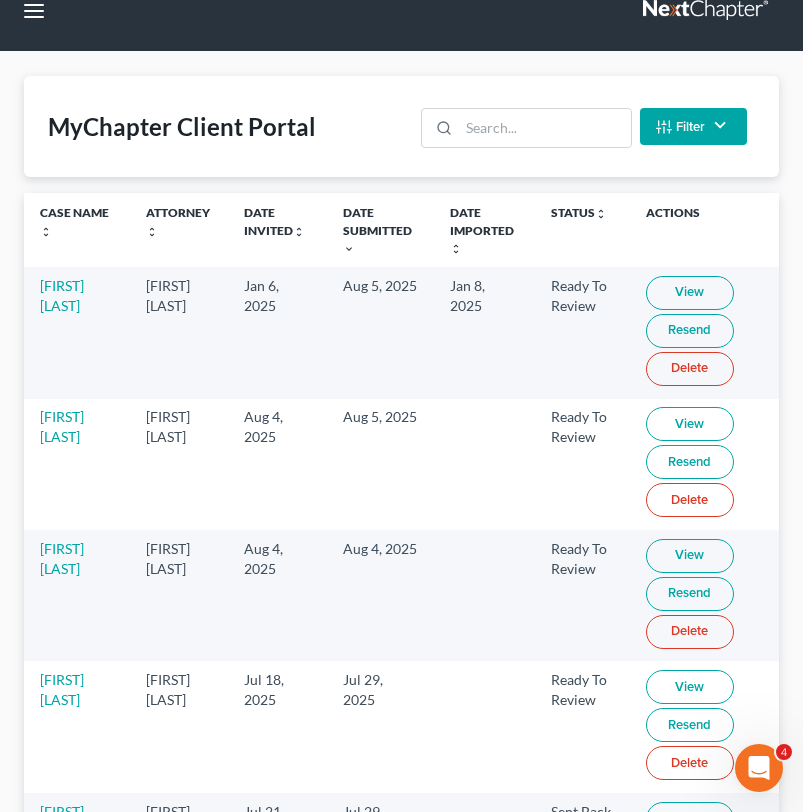 click on "Resend" at bounding box center (690, 331) 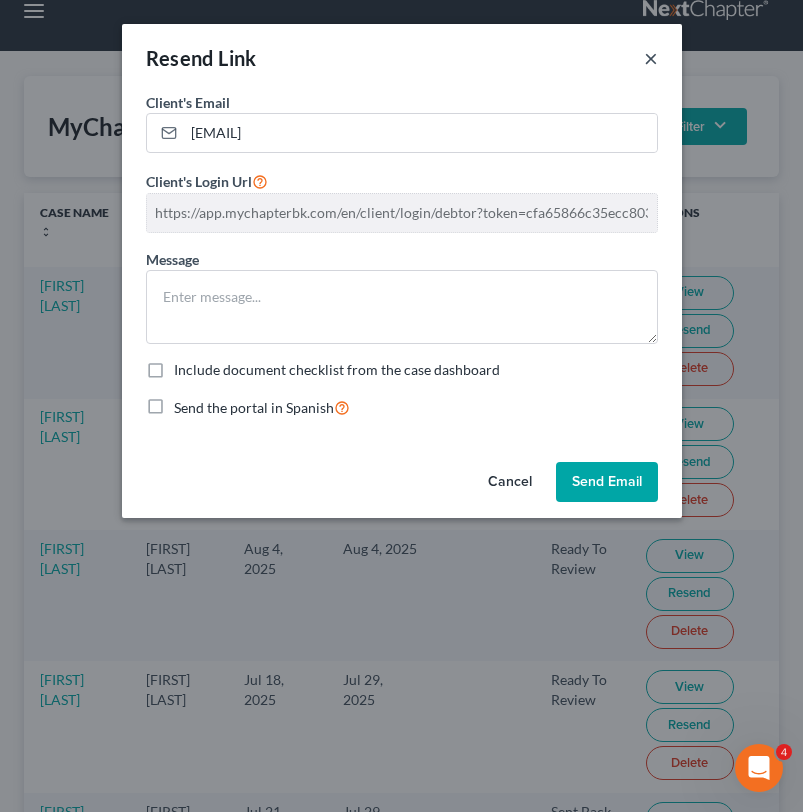 click on "×" at bounding box center [651, 58] 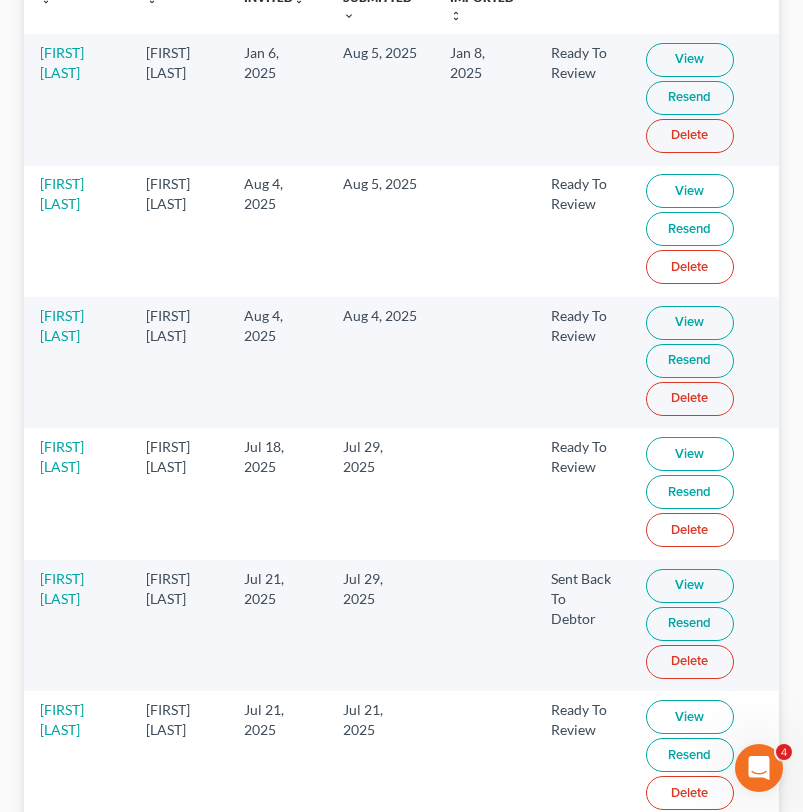 scroll, scrollTop: 263, scrollLeft: 0, axis: vertical 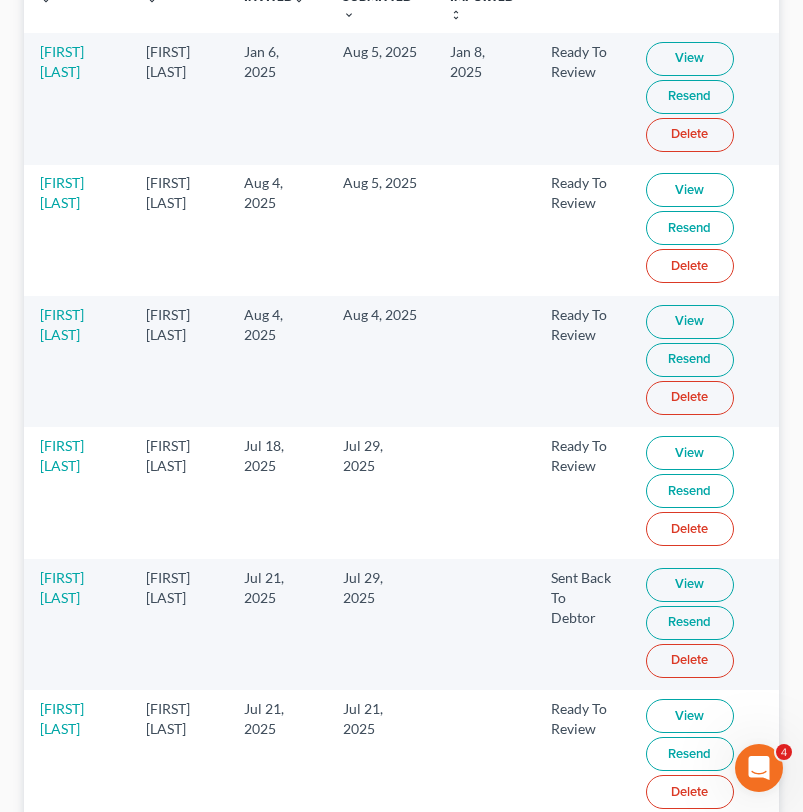 click at bounding box center [485, 361] 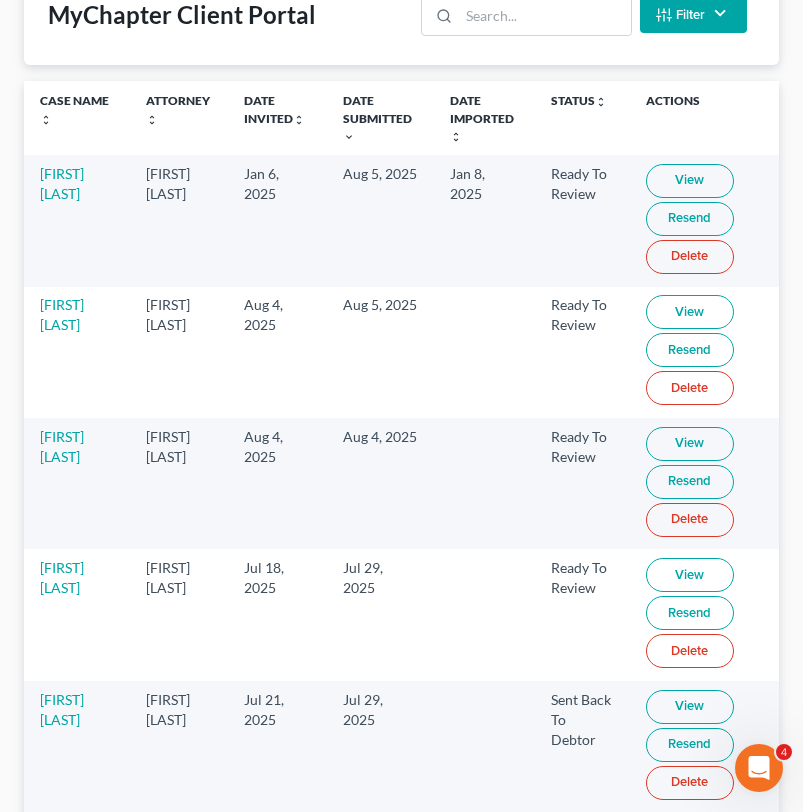 scroll, scrollTop: 172, scrollLeft: 0, axis: vertical 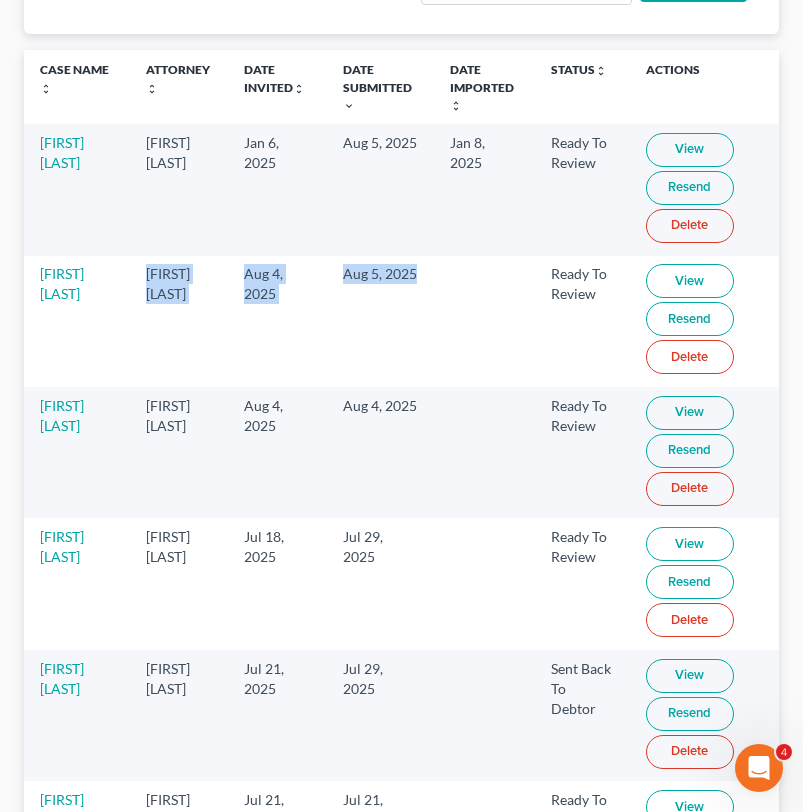 drag, startPoint x: 190, startPoint y: 267, endPoint x: 414, endPoint y: 298, distance: 226.13492 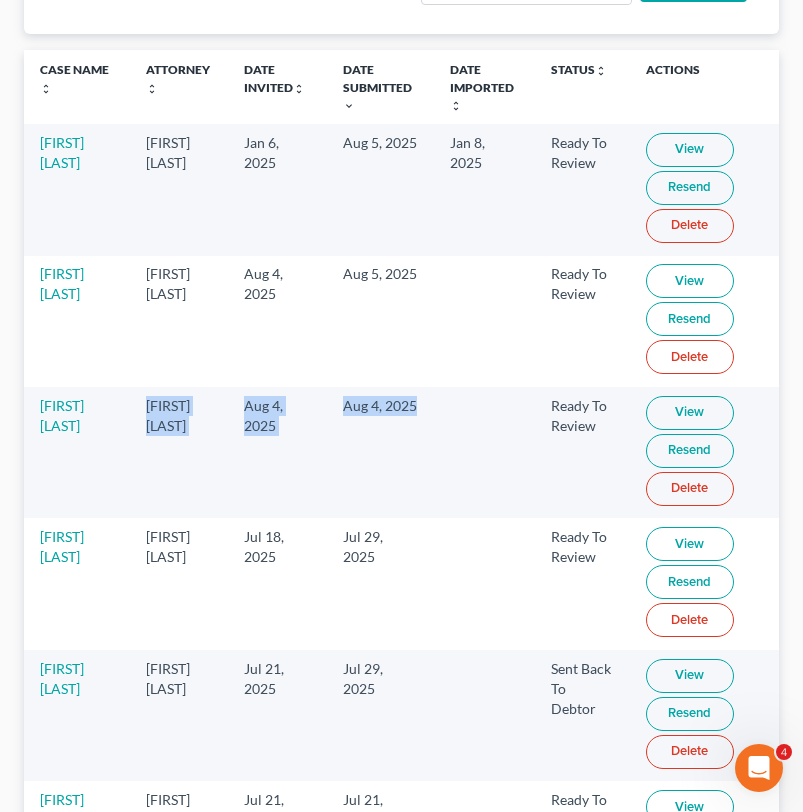 drag, startPoint x: 198, startPoint y: 400, endPoint x: 485, endPoint y: 418, distance: 287.5639 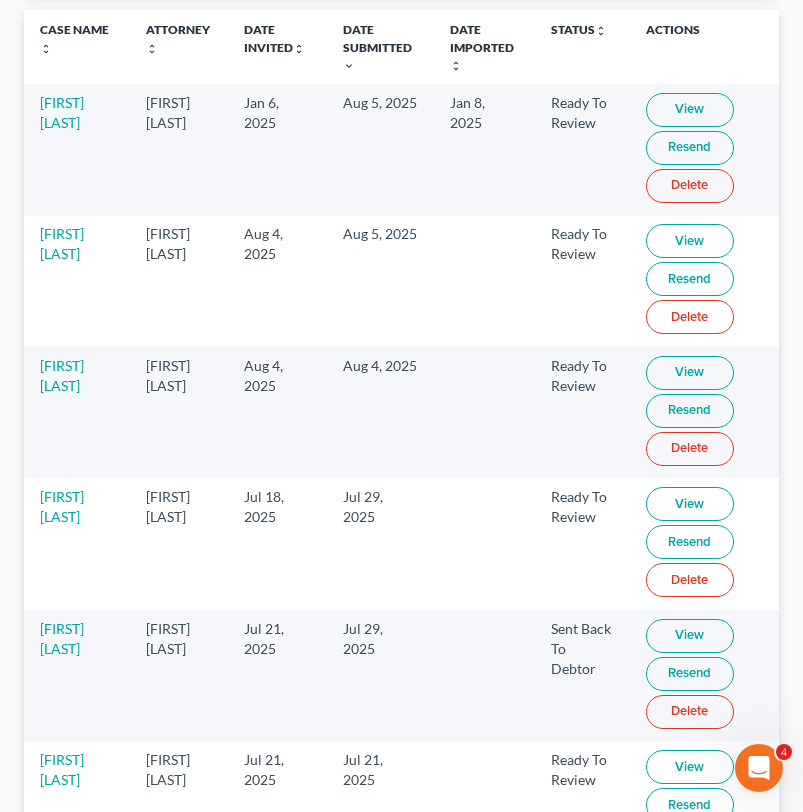 scroll, scrollTop: 215, scrollLeft: 0, axis: vertical 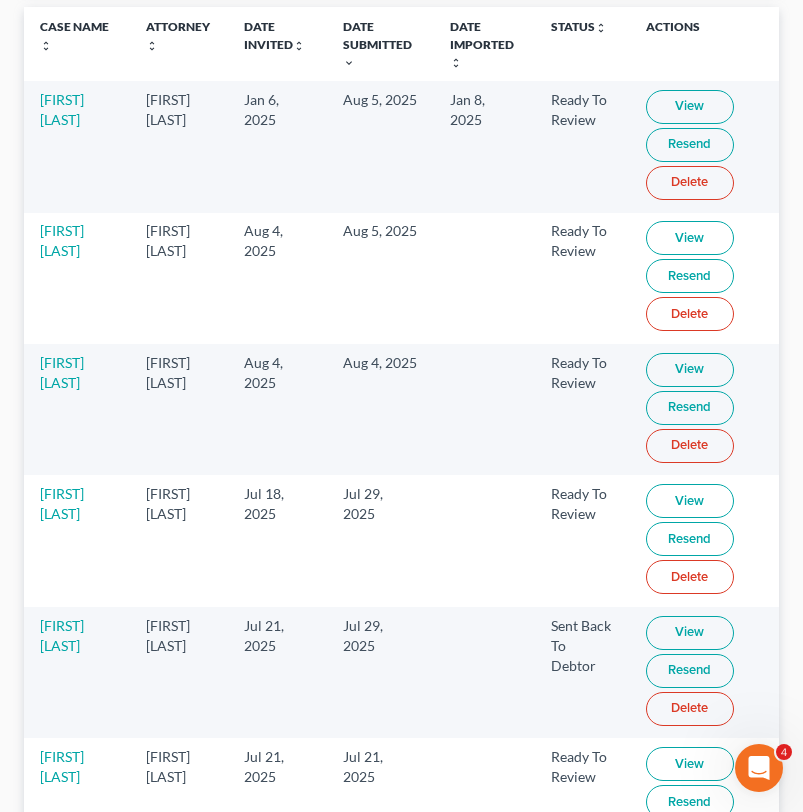 click on "View" at bounding box center (690, 238) 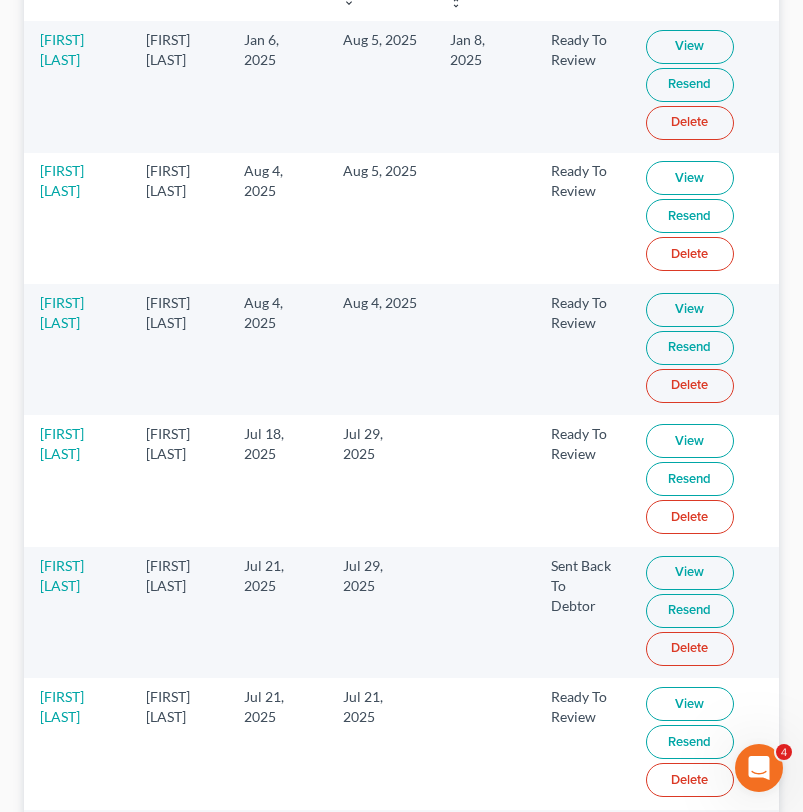 scroll, scrollTop: 284, scrollLeft: 0, axis: vertical 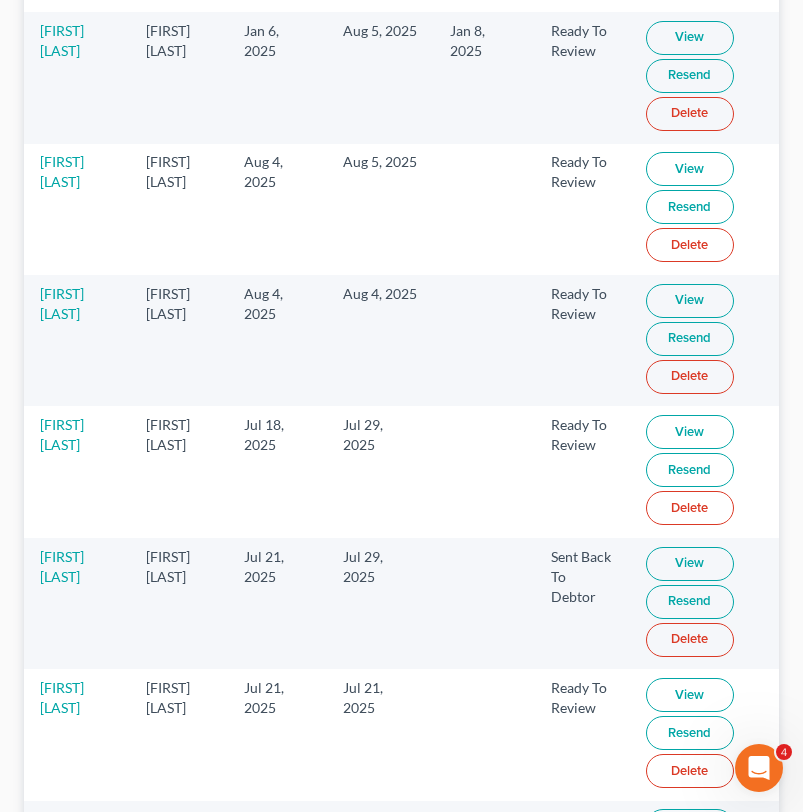 click at bounding box center (485, 340) 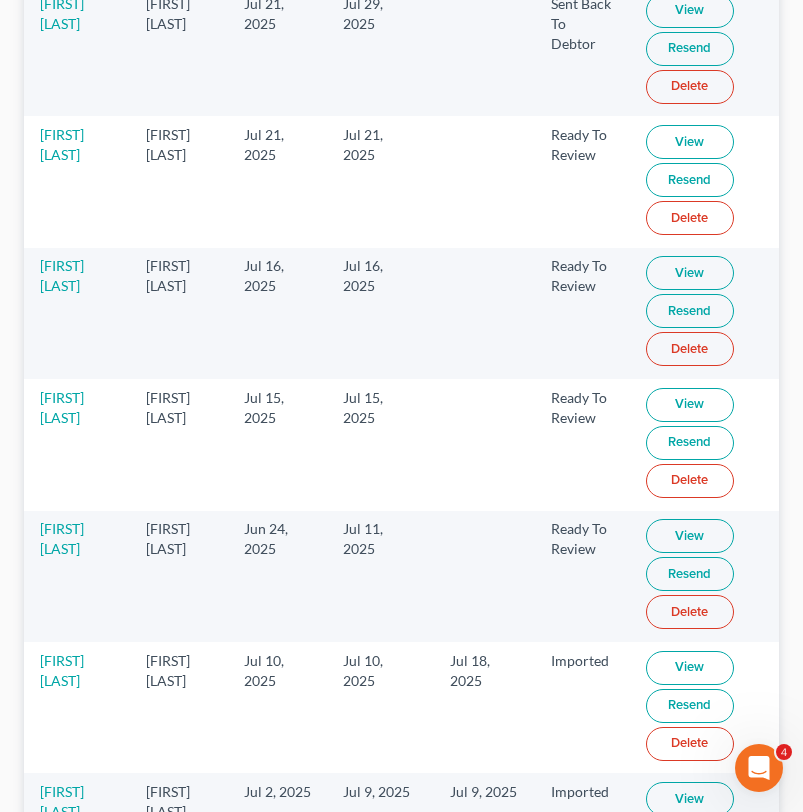 scroll, scrollTop: 838, scrollLeft: 0, axis: vertical 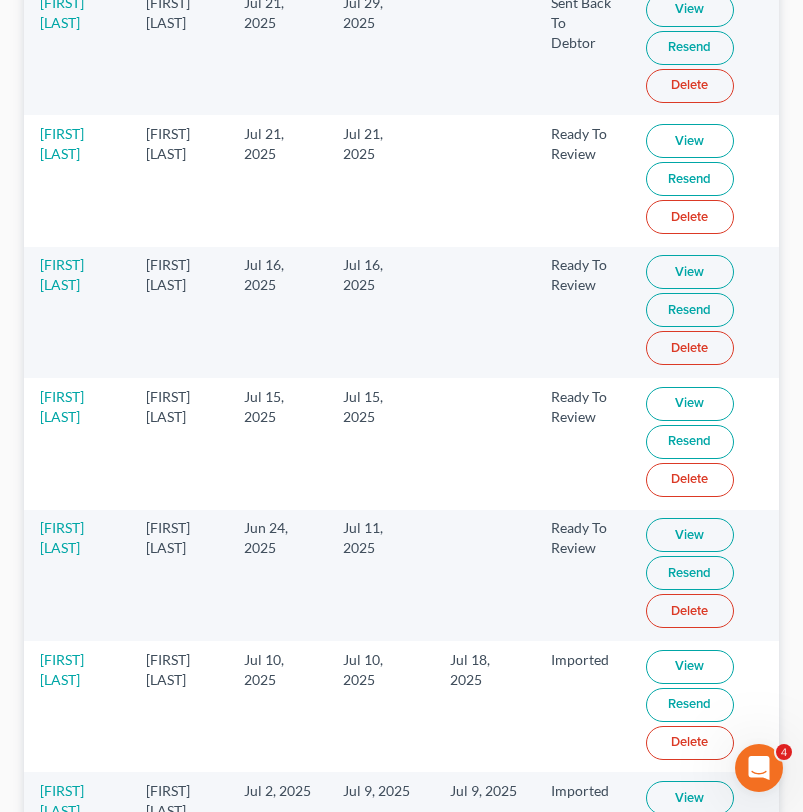click on "View" at bounding box center (690, 141) 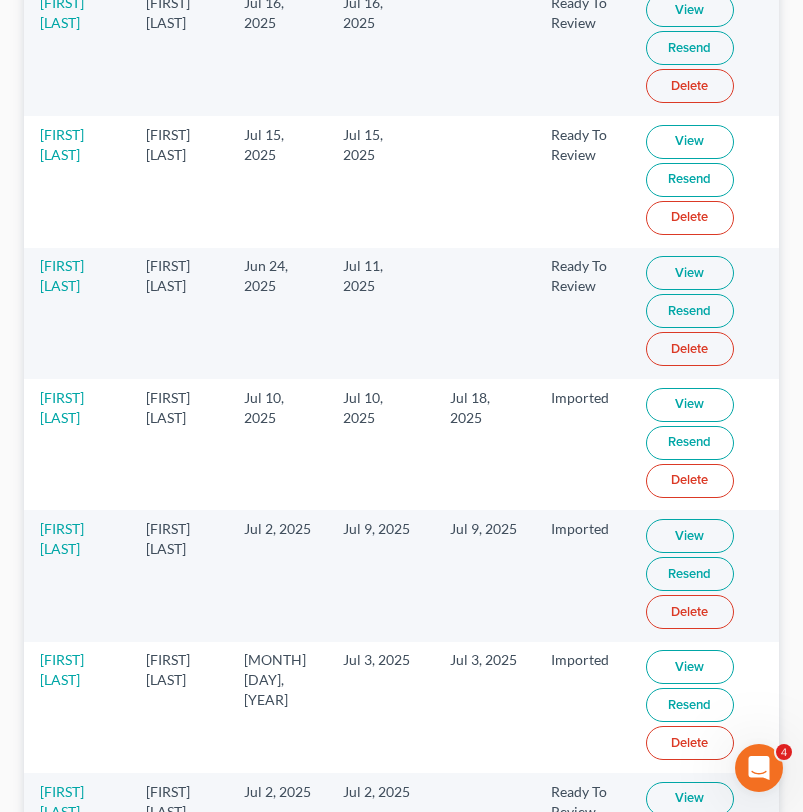 scroll, scrollTop: 1101, scrollLeft: 0, axis: vertical 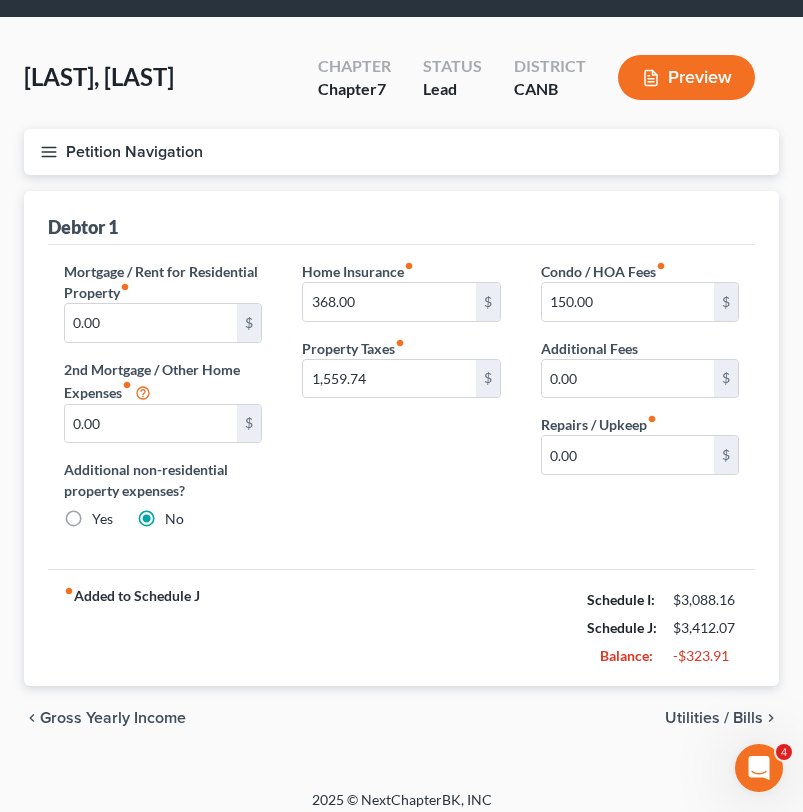 click on "Petition Navigation" at bounding box center (401, 152) 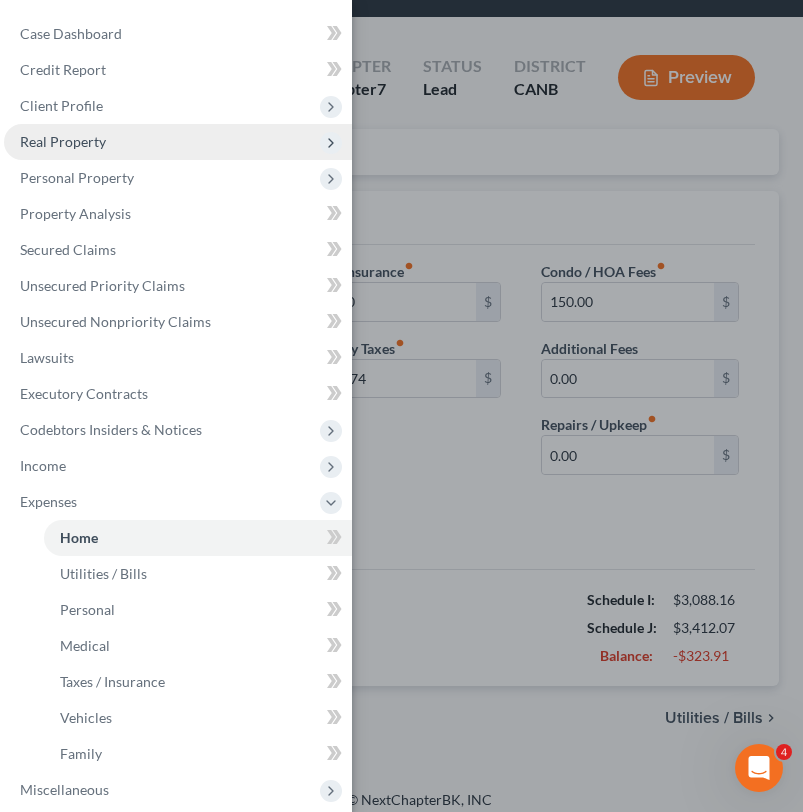 click on "Real Property" at bounding box center [63, 141] 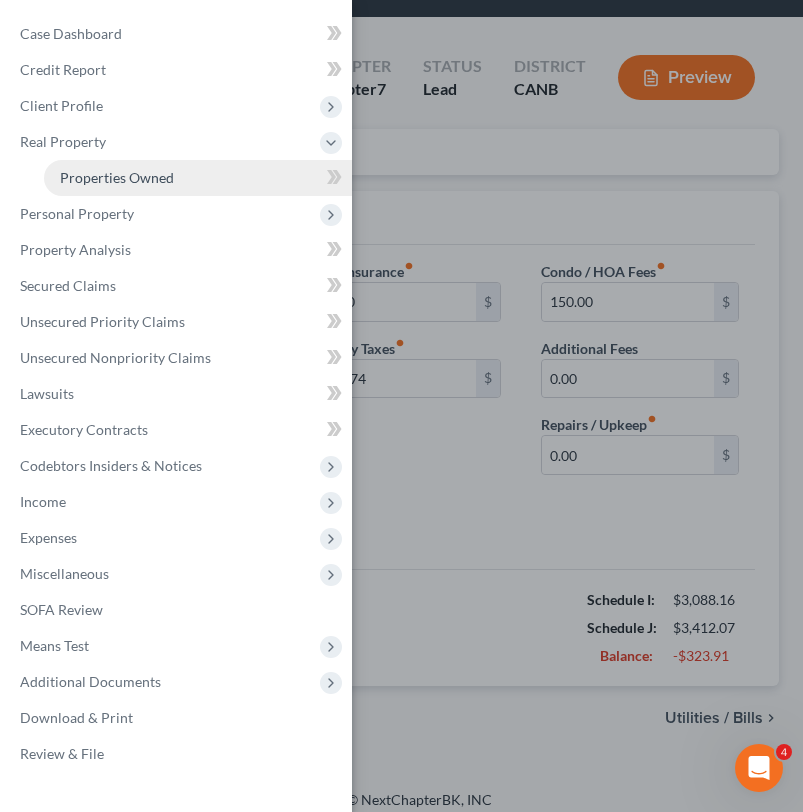 click on "Properties Owned" at bounding box center [117, 177] 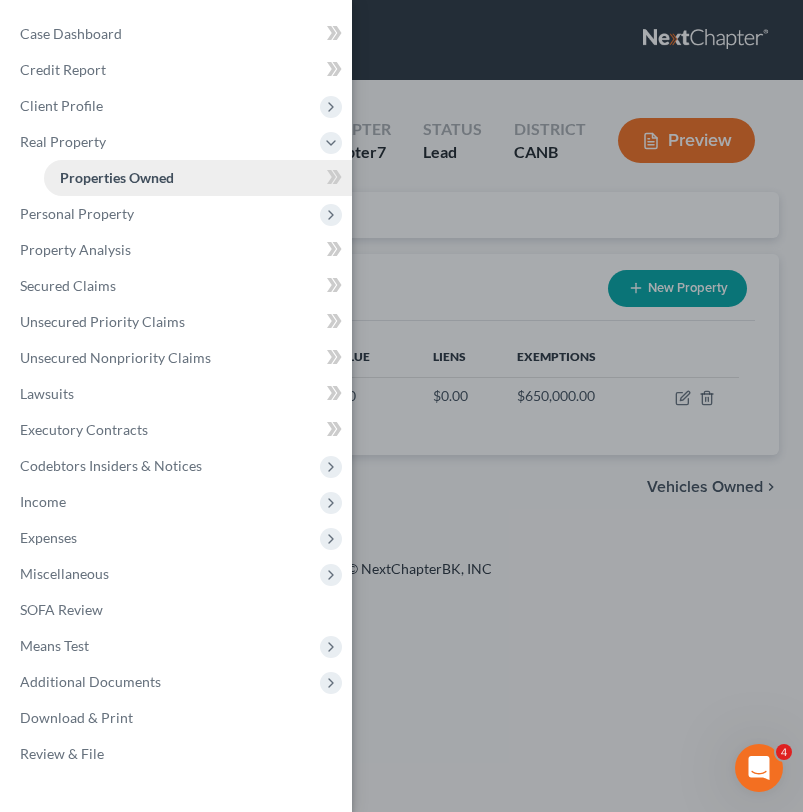 scroll, scrollTop: 0, scrollLeft: 0, axis: both 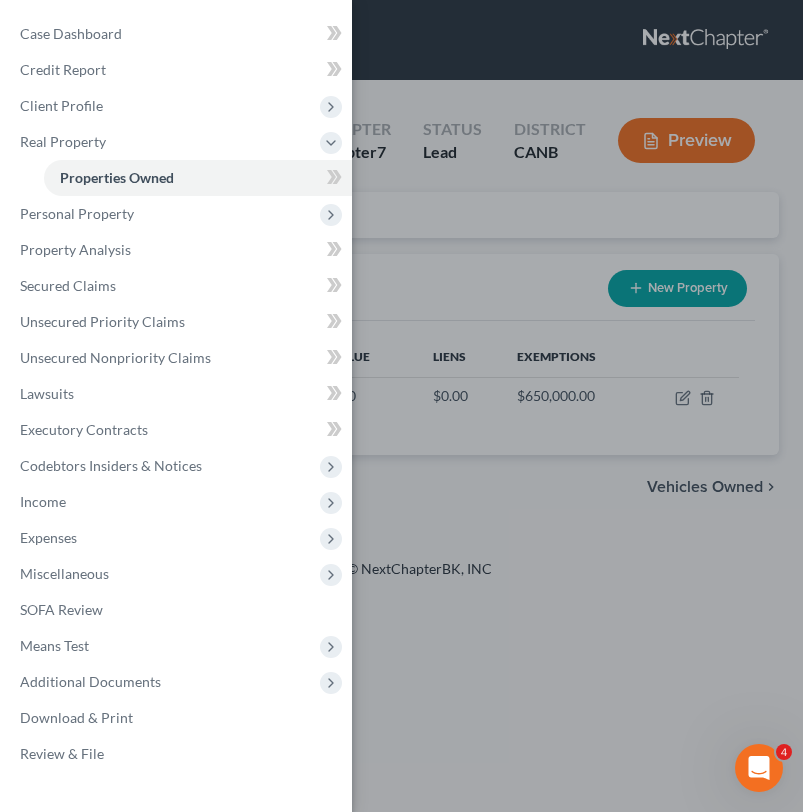 click on "Case Dashboard
Payments
Invoices
Payments
Payments
Credit Report
Client Profile" at bounding box center (401, 406) 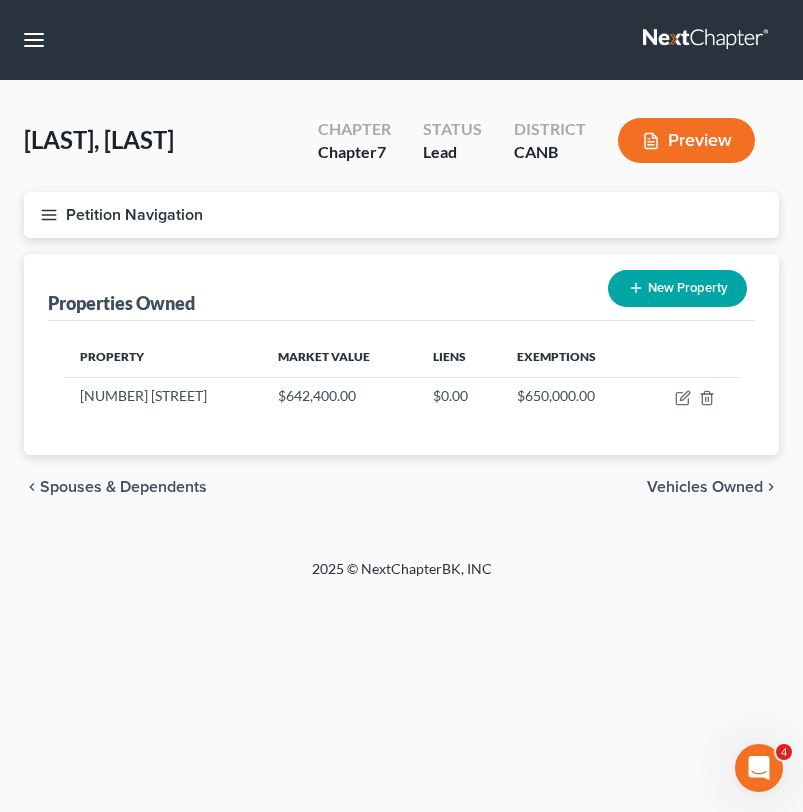 click on "Petition Navigation" at bounding box center (401, 215) 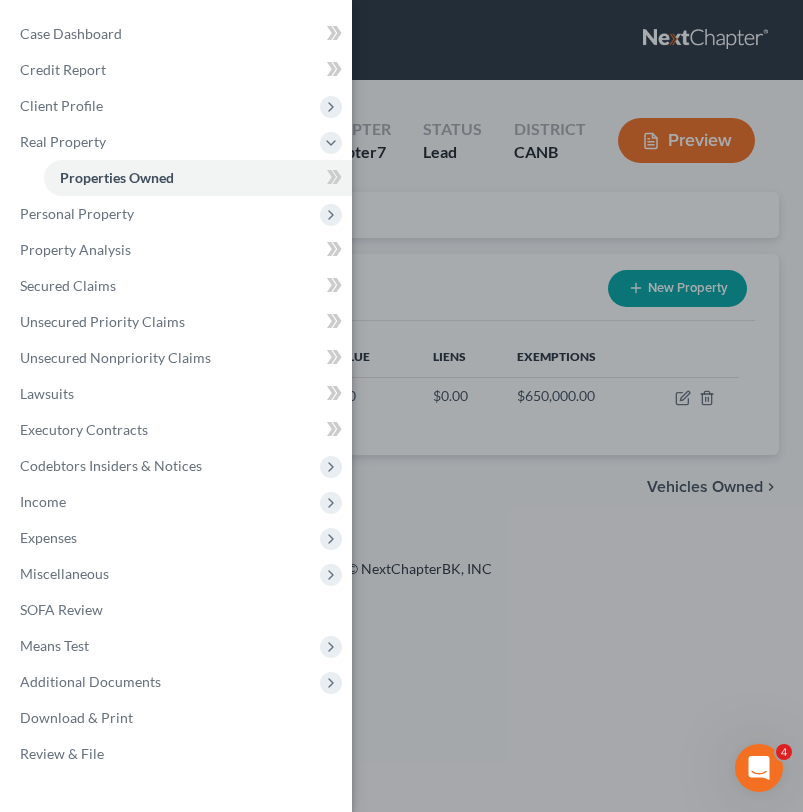 click on "Case Dashboard
Payments
Invoices
Payments
Payments
Credit Report
Client Profile" at bounding box center (401, 406) 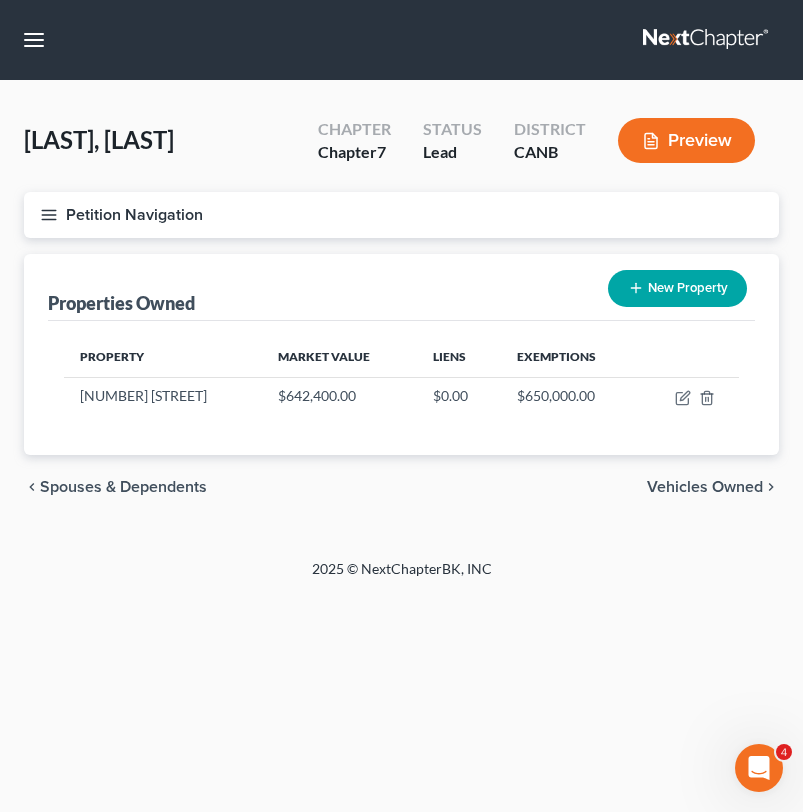 click on "Petition Navigation" at bounding box center [401, 215] 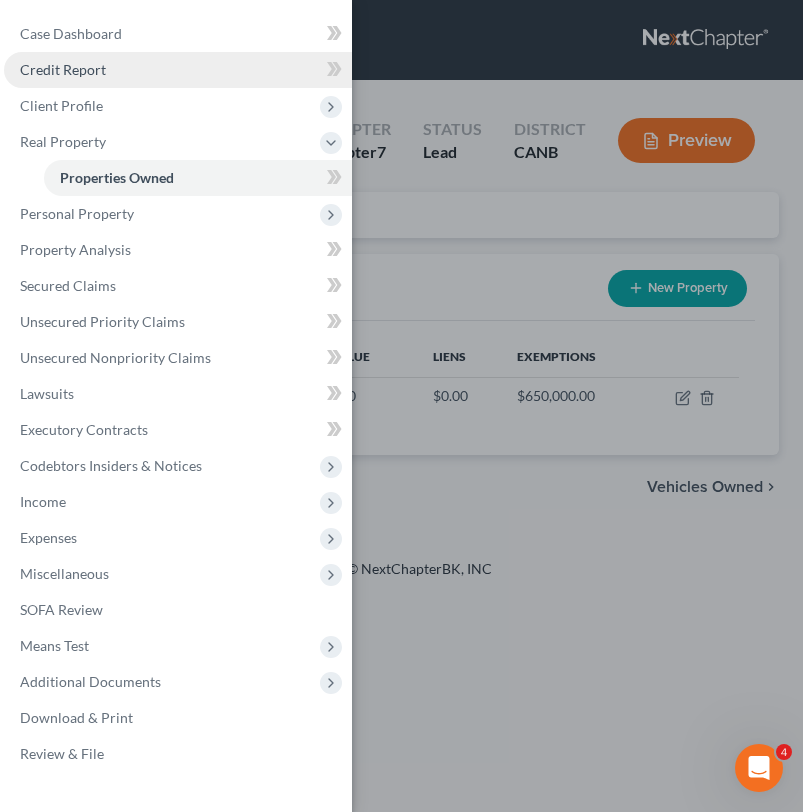 click on "Credit Report" at bounding box center (178, 70) 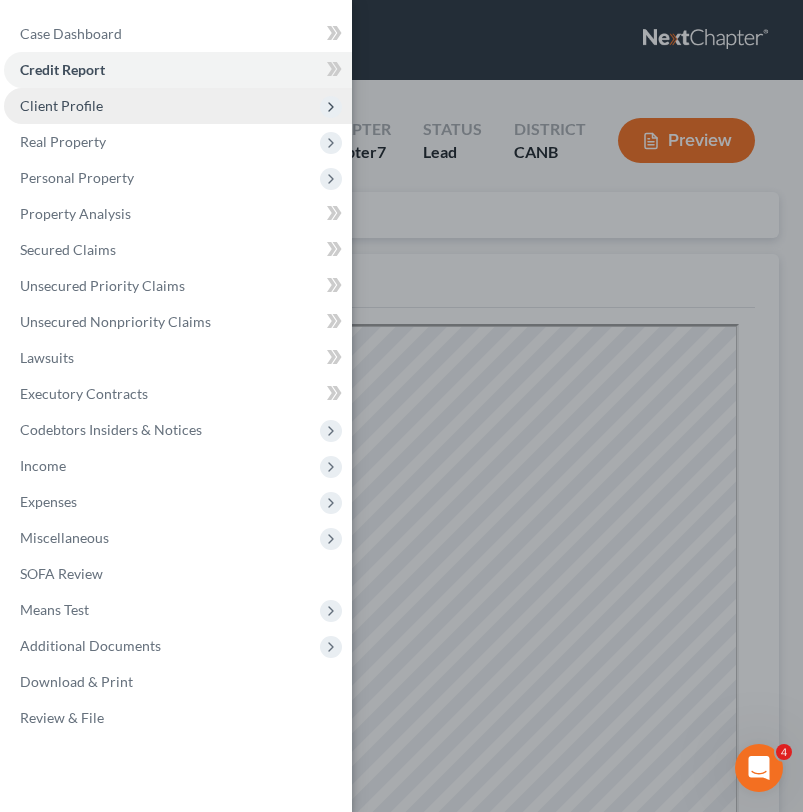 scroll, scrollTop: 0, scrollLeft: 0, axis: both 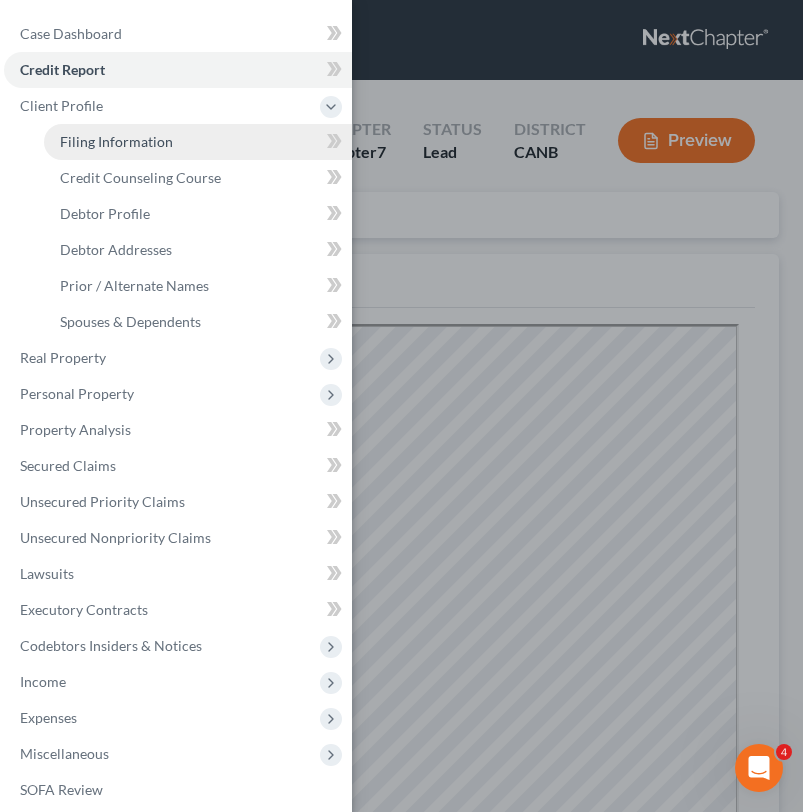 click on "Filing Information" at bounding box center [198, 142] 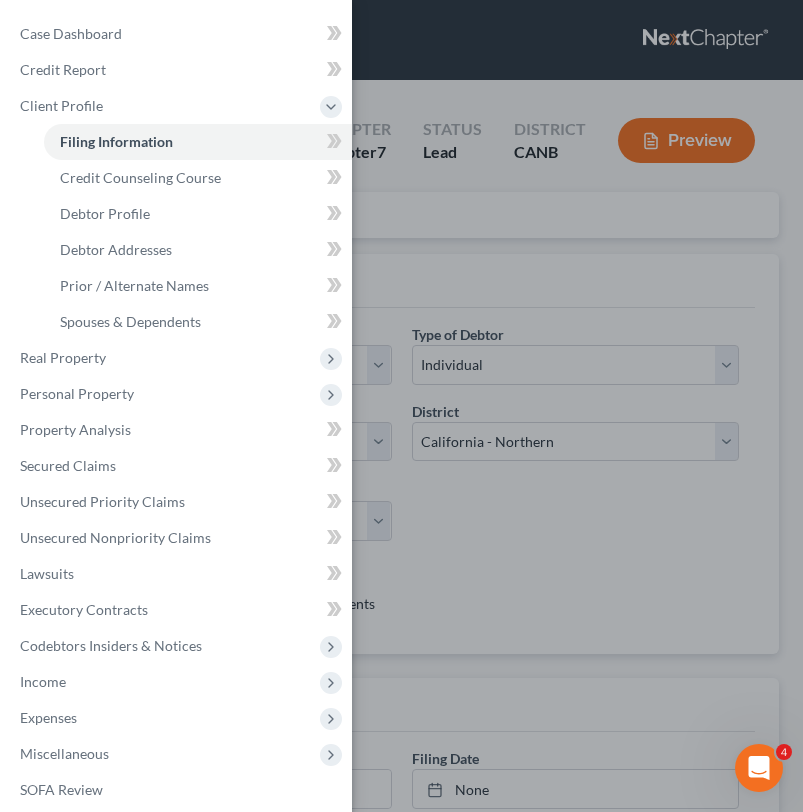 click on "Case Dashboard
Payments
Invoices
Payments
Payments
Credit Report
Client Profile" at bounding box center (401, 406) 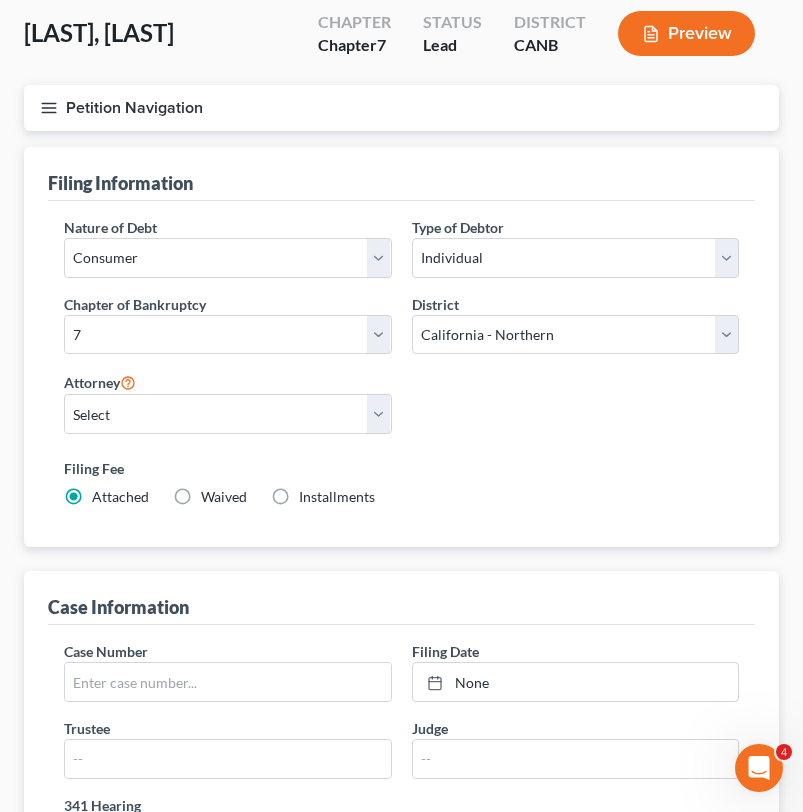 scroll, scrollTop: 0, scrollLeft: 0, axis: both 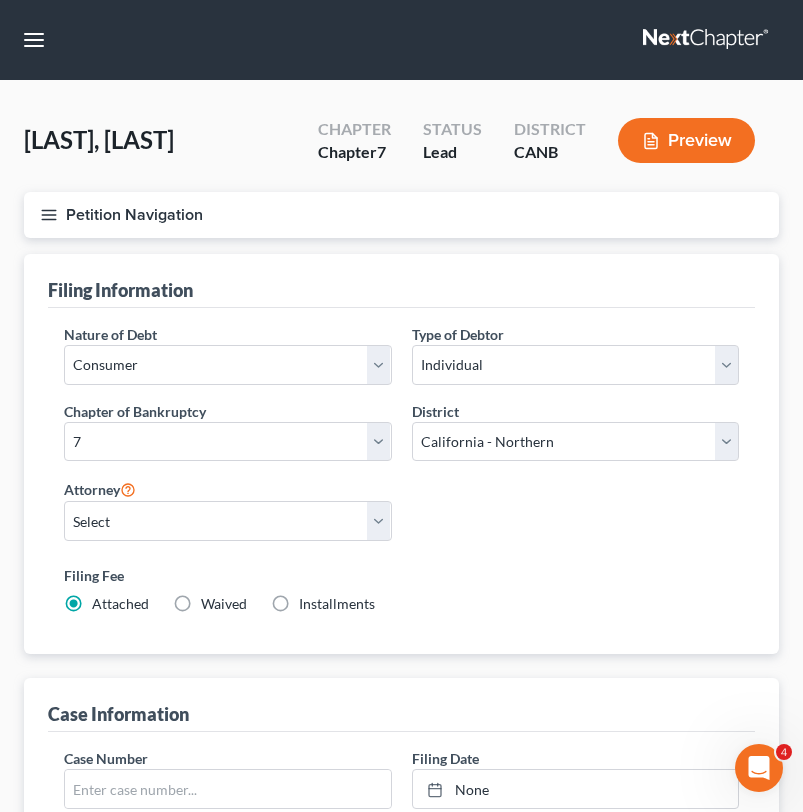 click on "Petition Navigation" at bounding box center (401, 215) 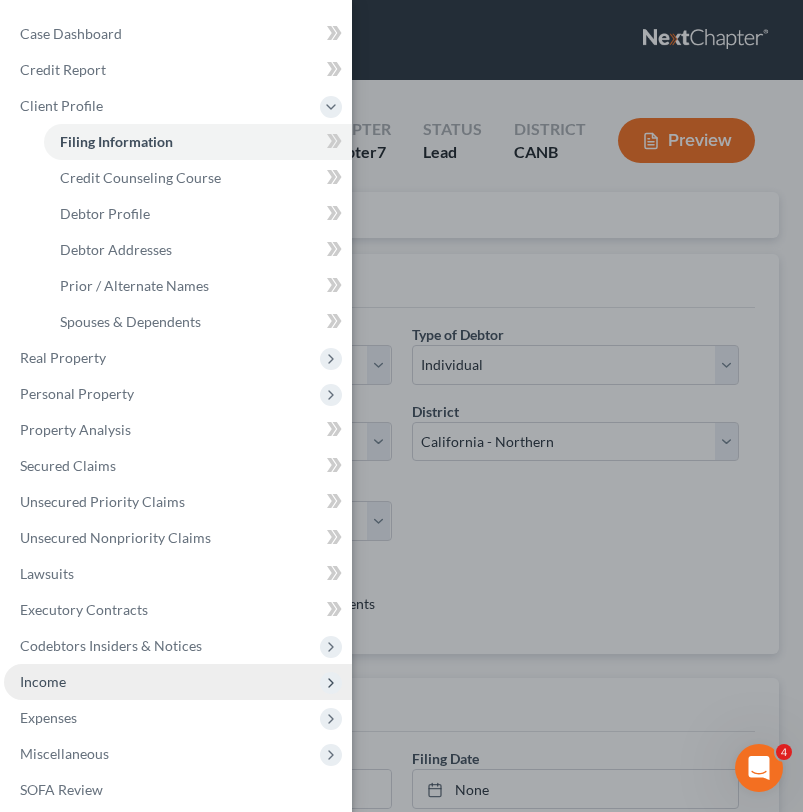click on "Income" at bounding box center (178, 682) 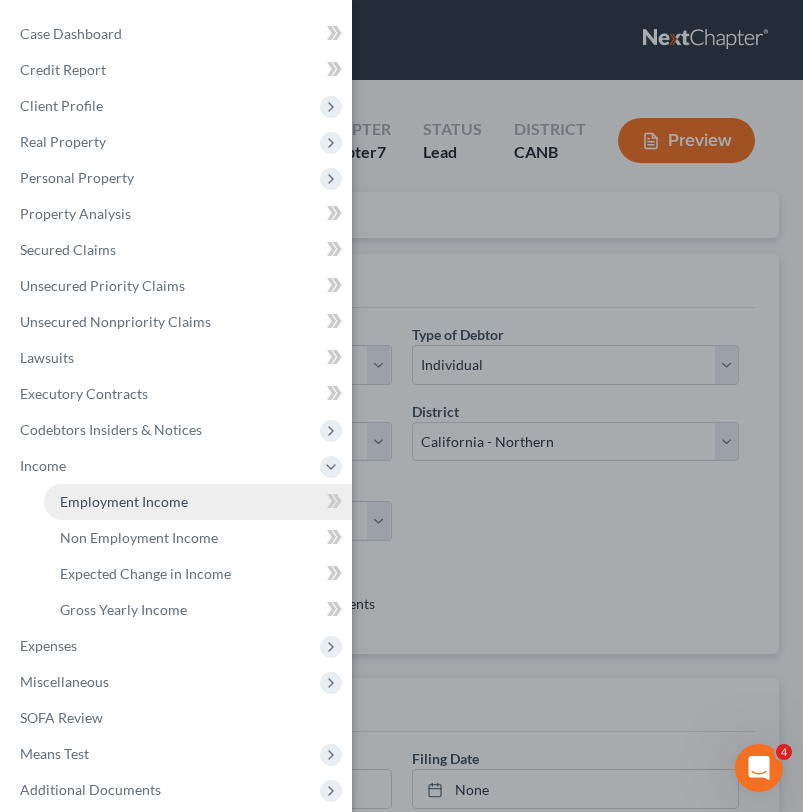 click on "Employment Income" at bounding box center (198, 502) 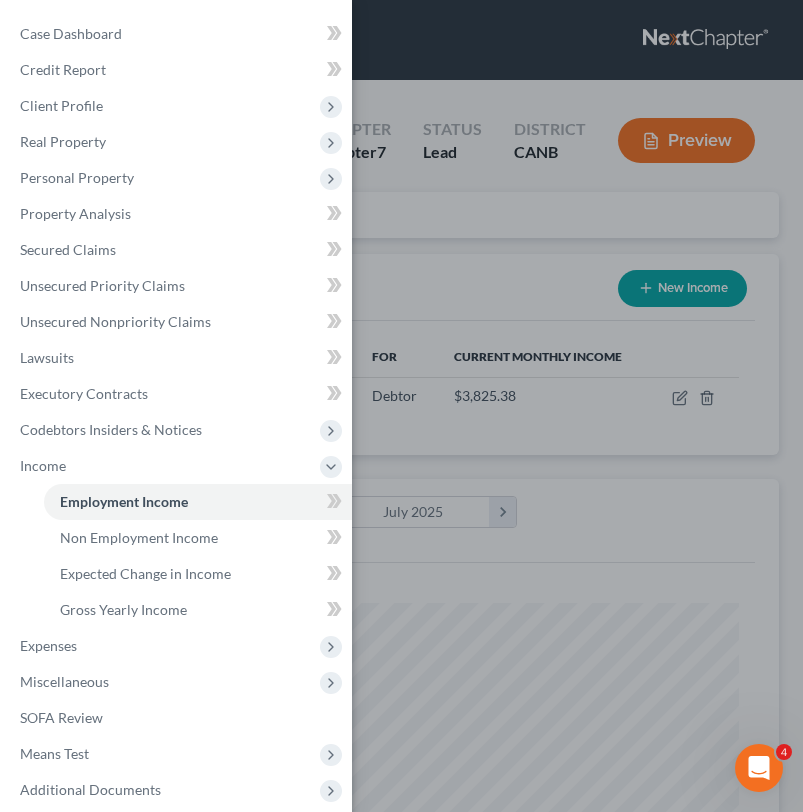 click on "Case Dashboard
Payments
Invoices
Payments
Payments
Credit Report
Client Profile" at bounding box center [401, 406] 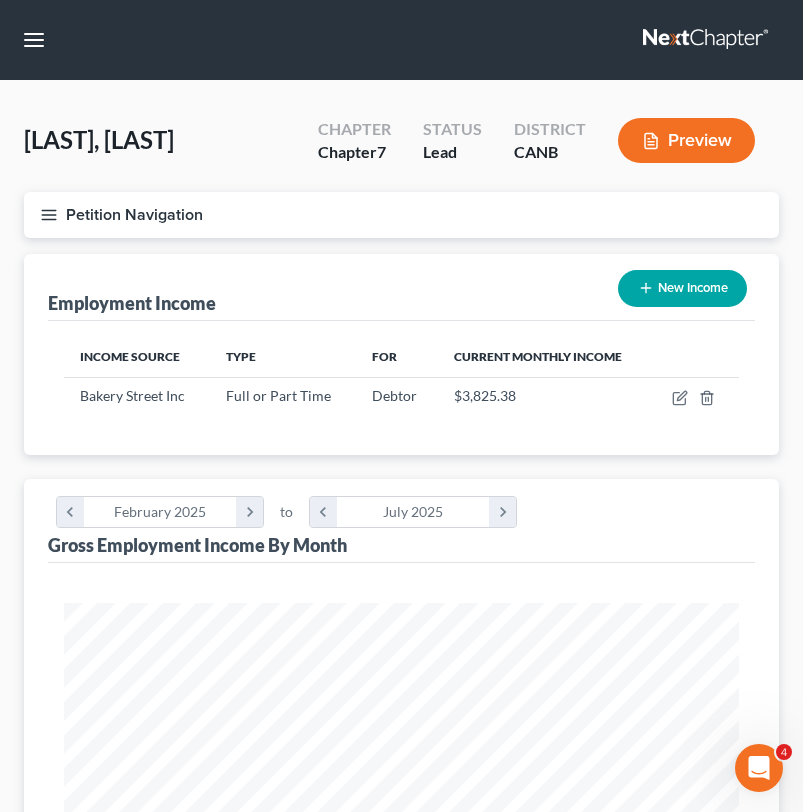 click on "Petition Navigation" at bounding box center (401, 215) 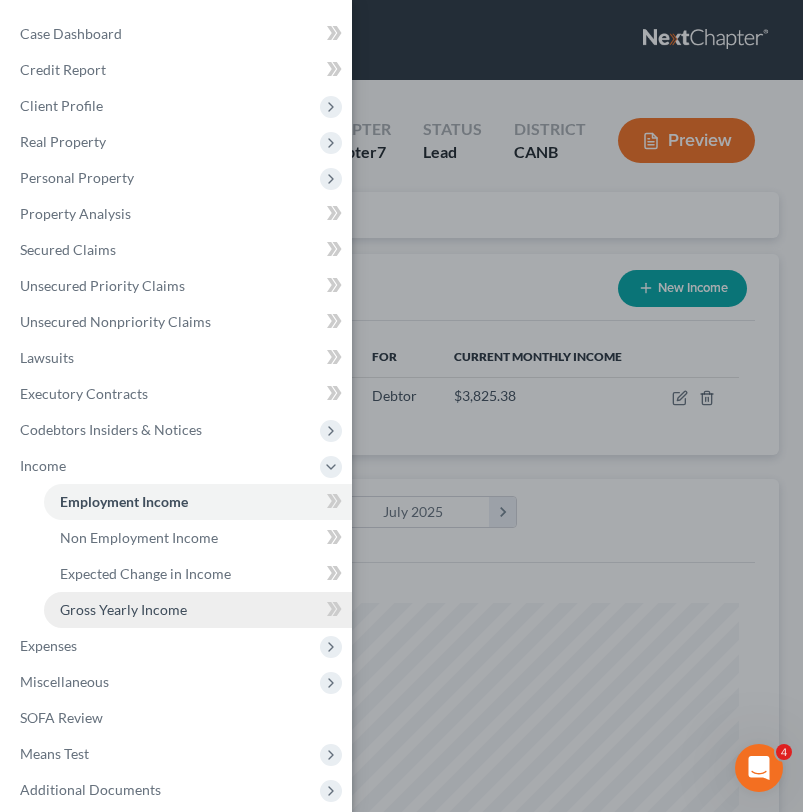 click on "Gross Yearly Income" at bounding box center [198, 610] 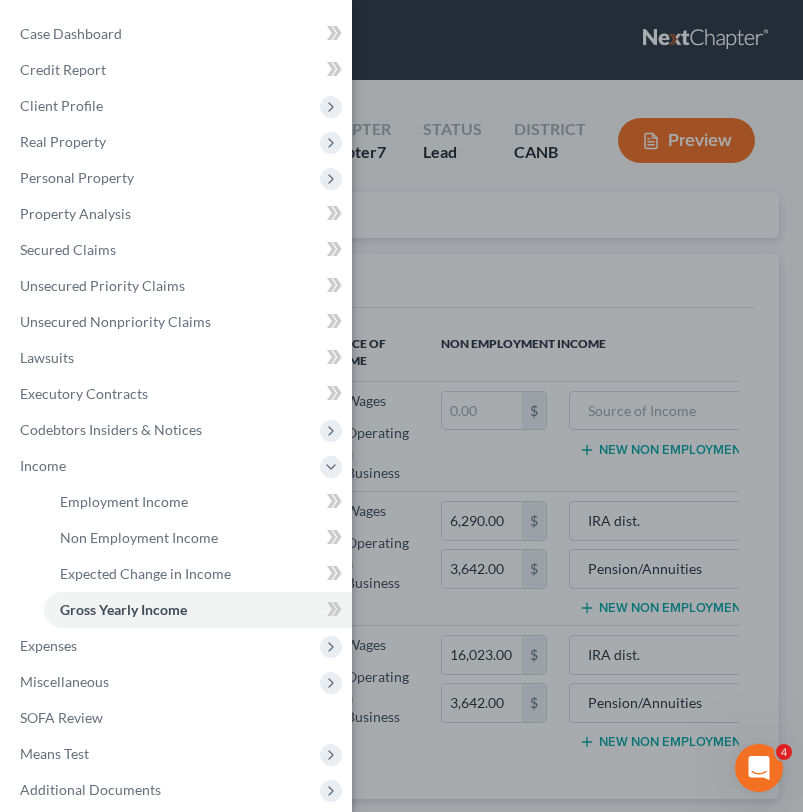 click on "Case Dashboard
Payments
Invoices
Payments
Payments
Credit Report
Client Profile" at bounding box center (401, 406) 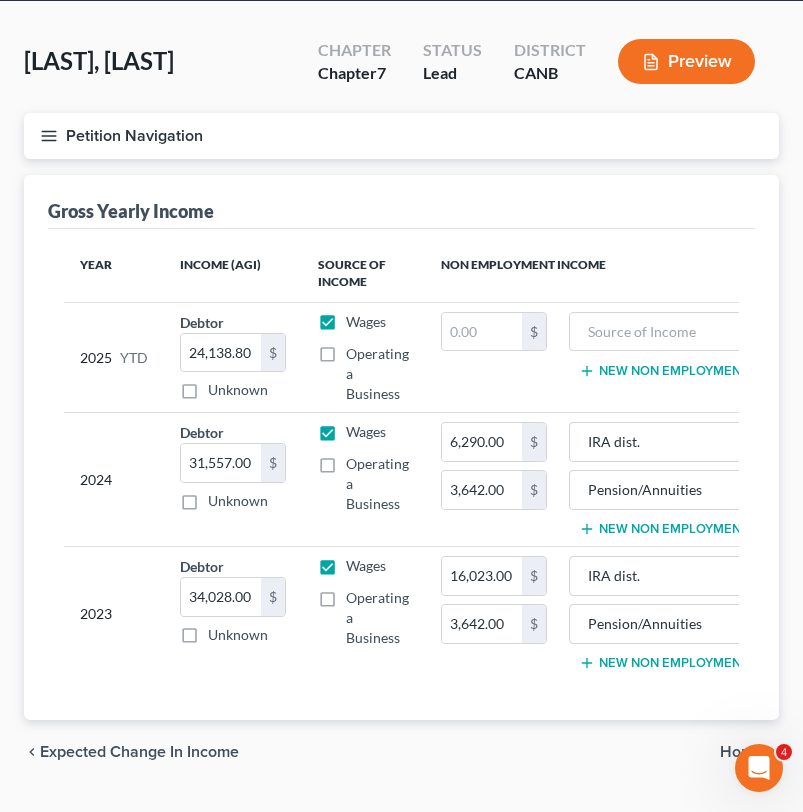 scroll, scrollTop: 94, scrollLeft: 0, axis: vertical 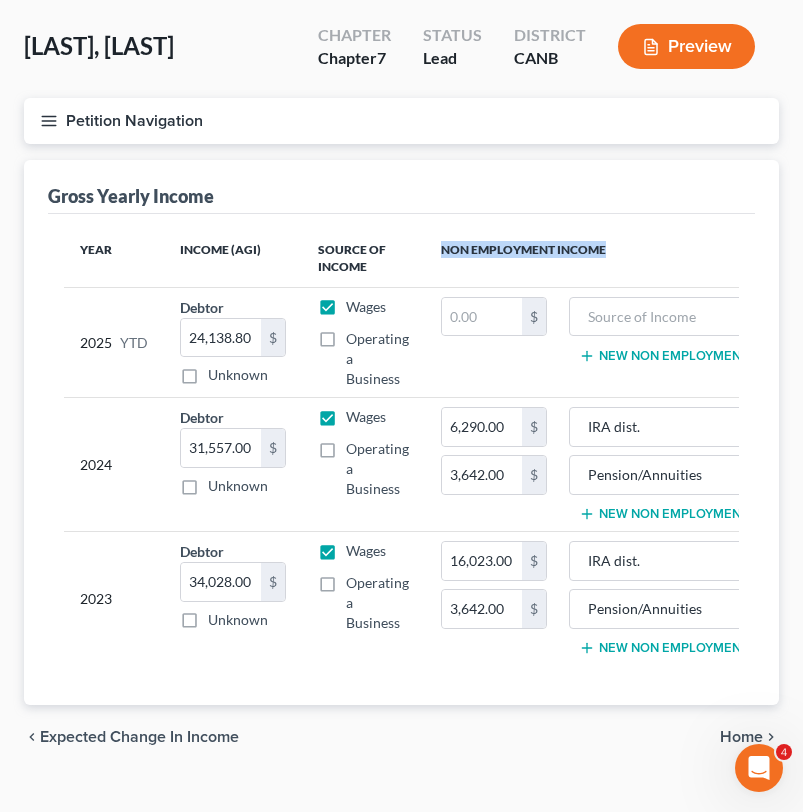 drag, startPoint x: 434, startPoint y: 250, endPoint x: 639, endPoint y: 261, distance: 205.2949 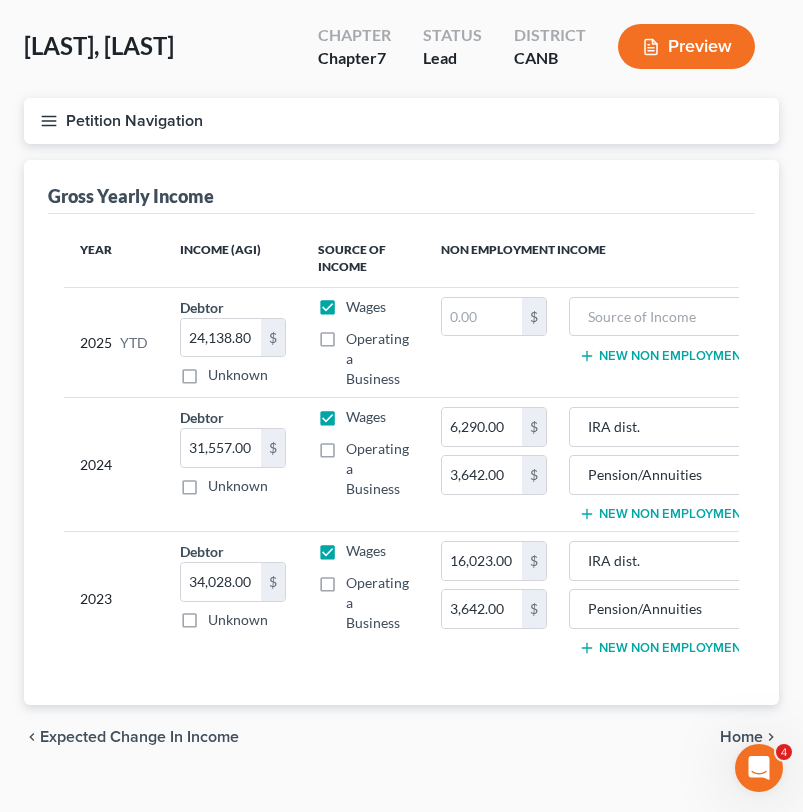 scroll, scrollTop: 126, scrollLeft: 0, axis: vertical 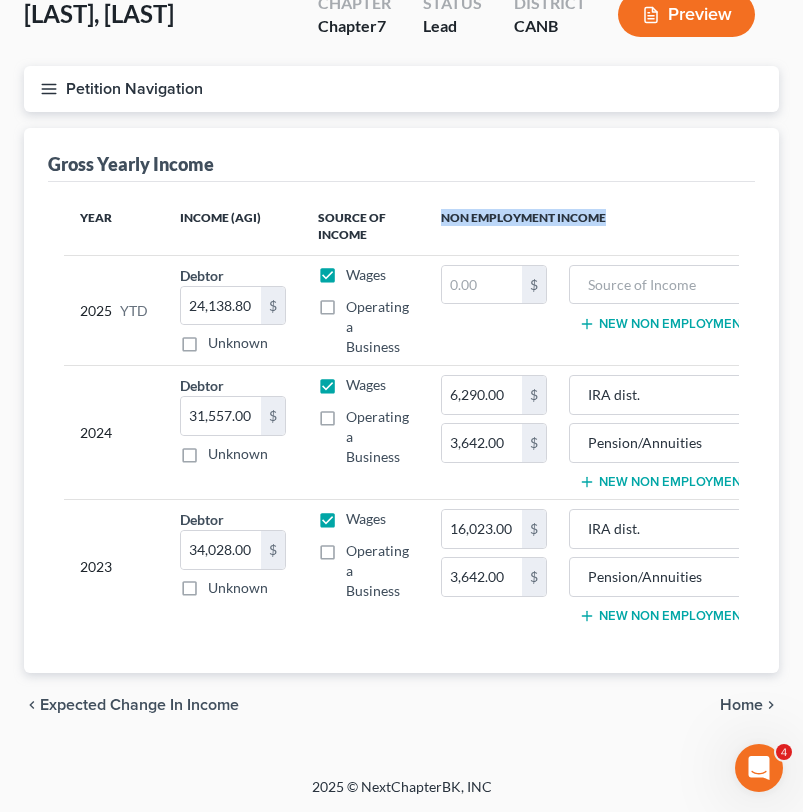 drag, startPoint x: 426, startPoint y: 220, endPoint x: 670, endPoint y: 229, distance: 244.16592 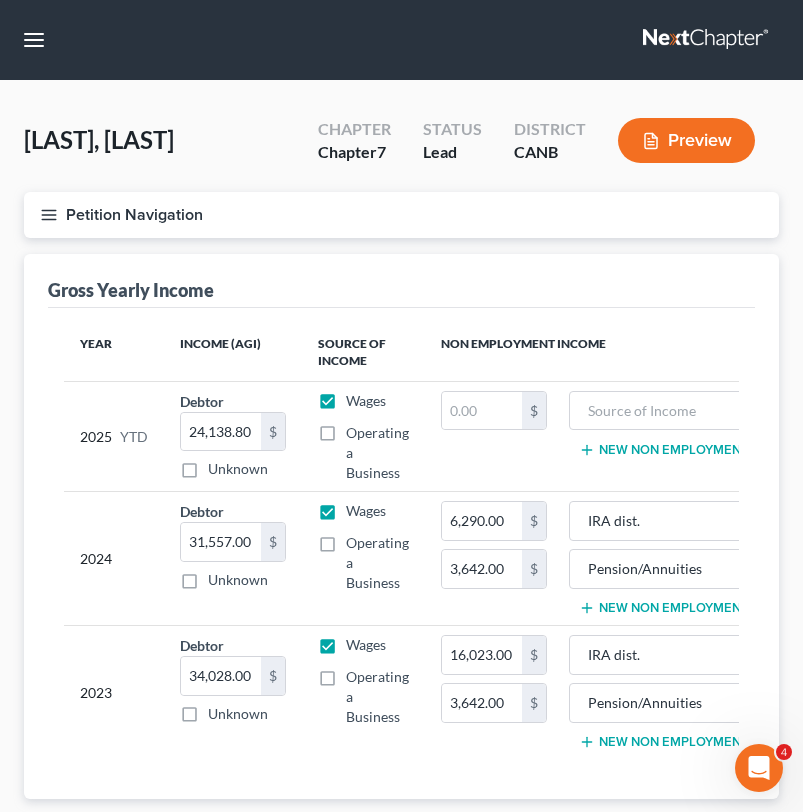 scroll, scrollTop: 126, scrollLeft: 0, axis: vertical 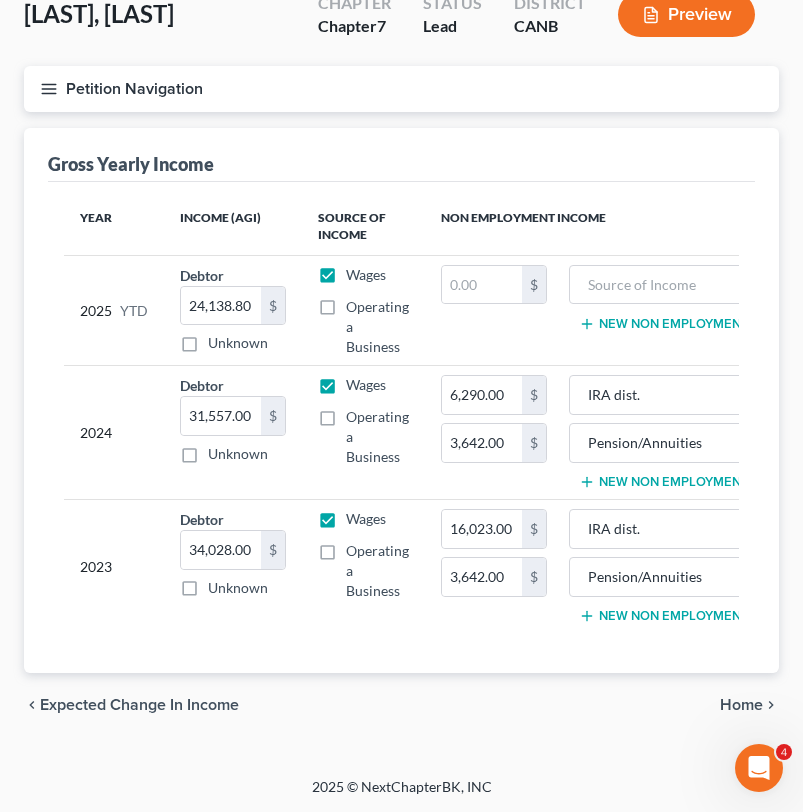 click on "Petition Navigation" at bounding box center [401, 89] 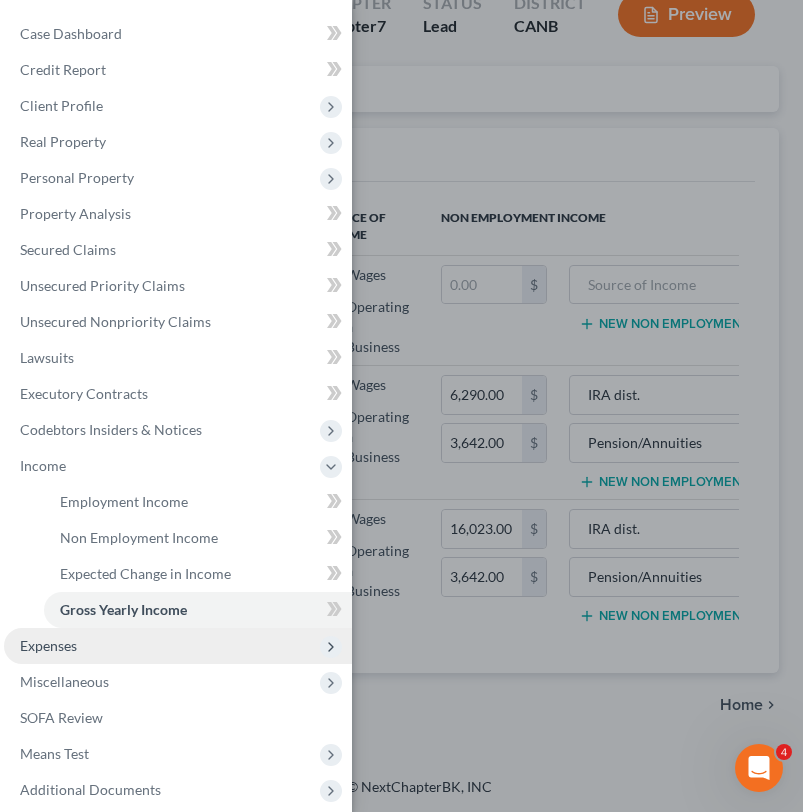 click on "Expenses" at bounding box center [178, 646] 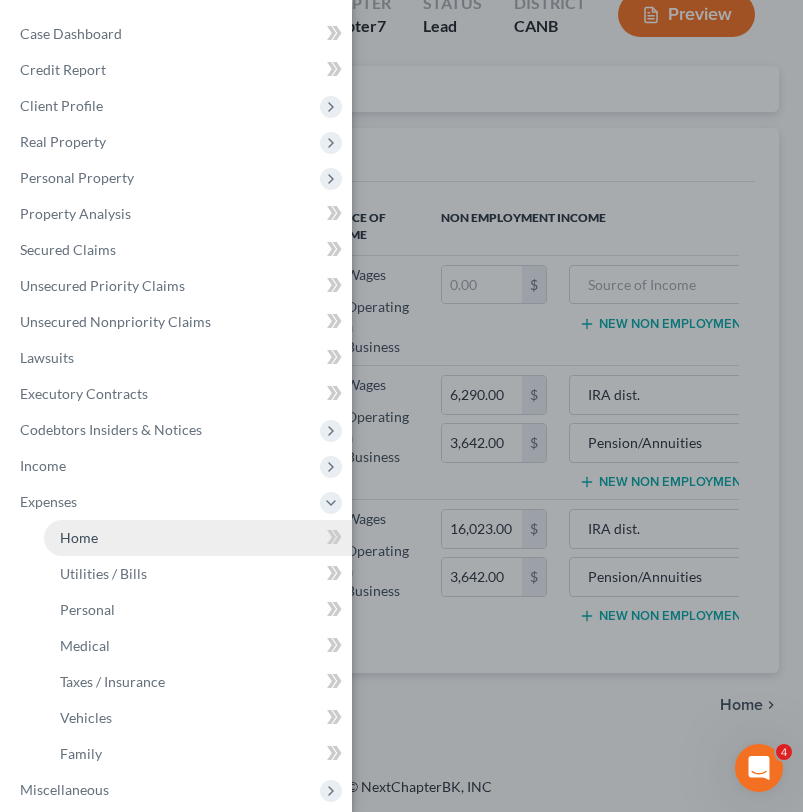 click on "Home" at bounding box center (198, 538) 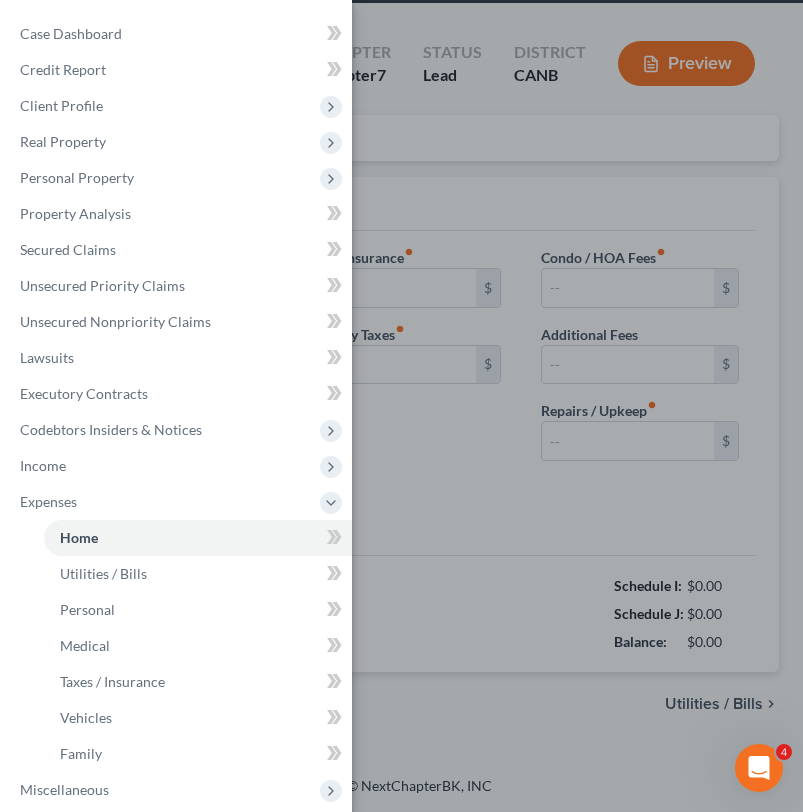 scroll, scrollTop: 72, scrollLeft: 0, axis: vertical 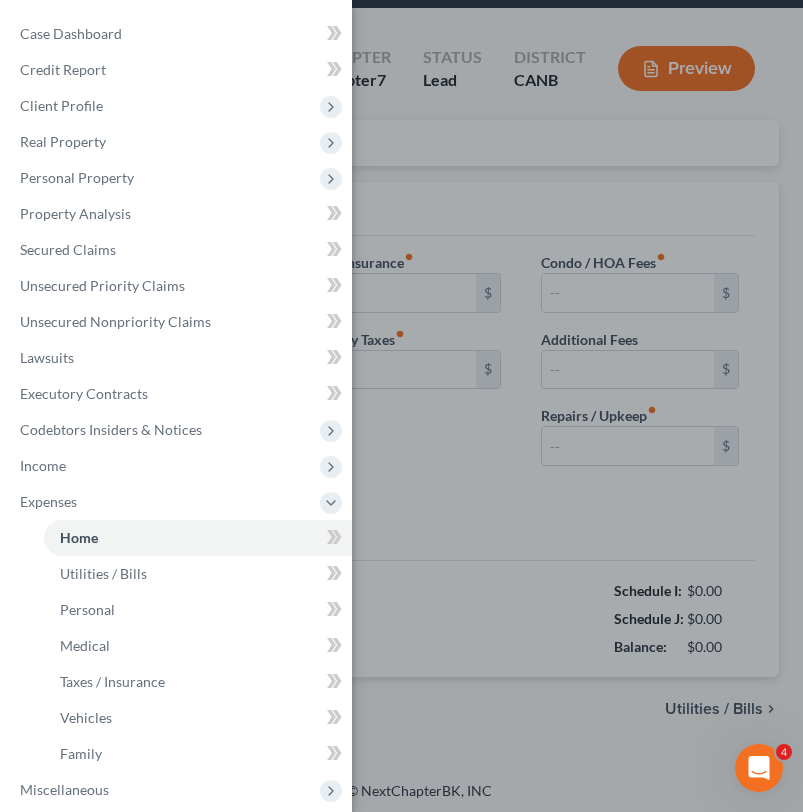 type on "0.00" 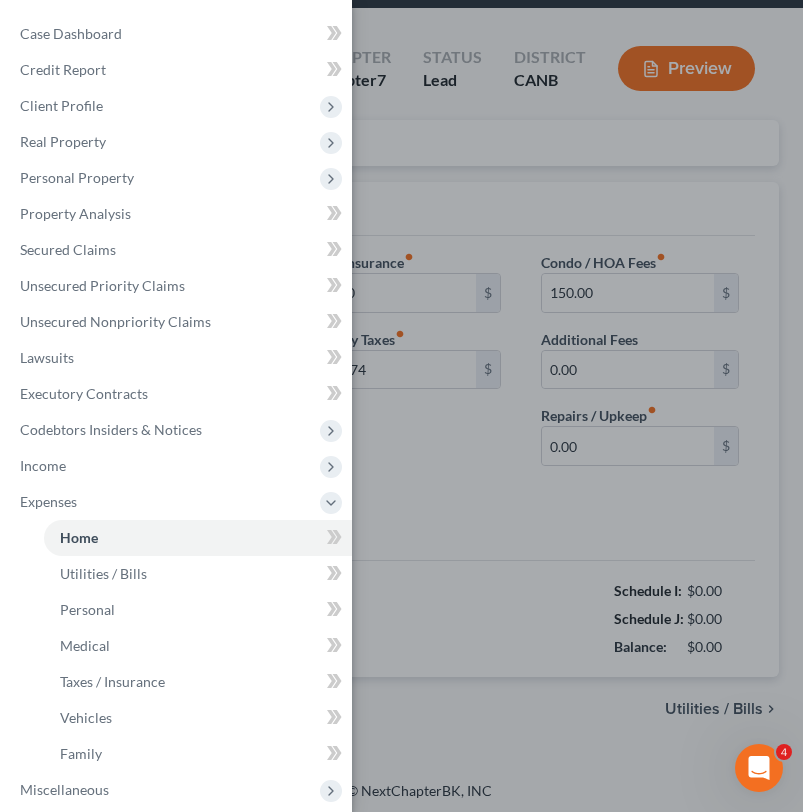 scroll, scrollTop: 0, scrollLeft: 0, axis: both 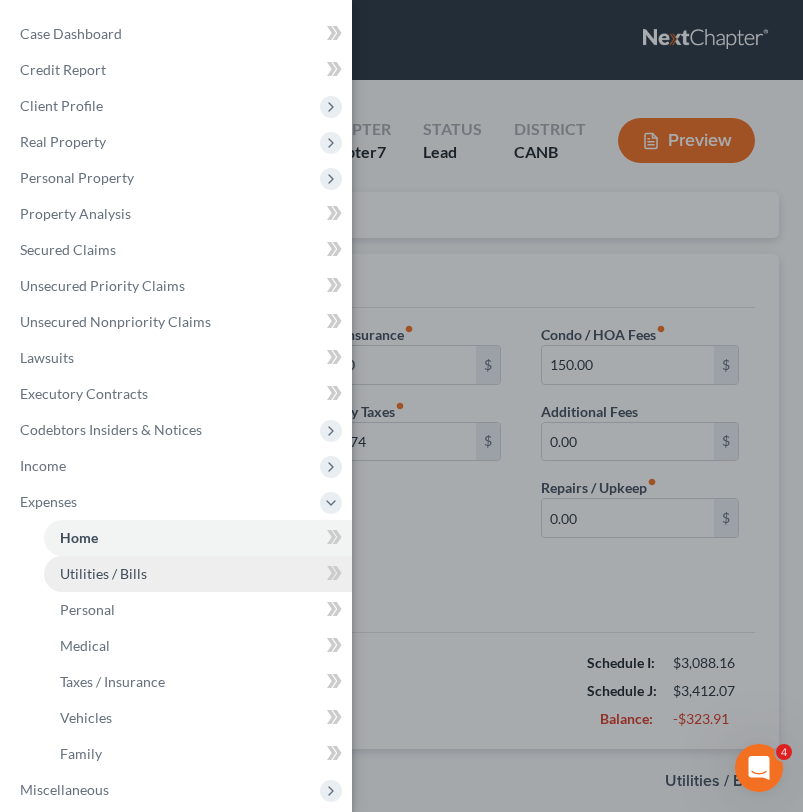 click on "Utilities / Bills" at bounding box center [198, 574] 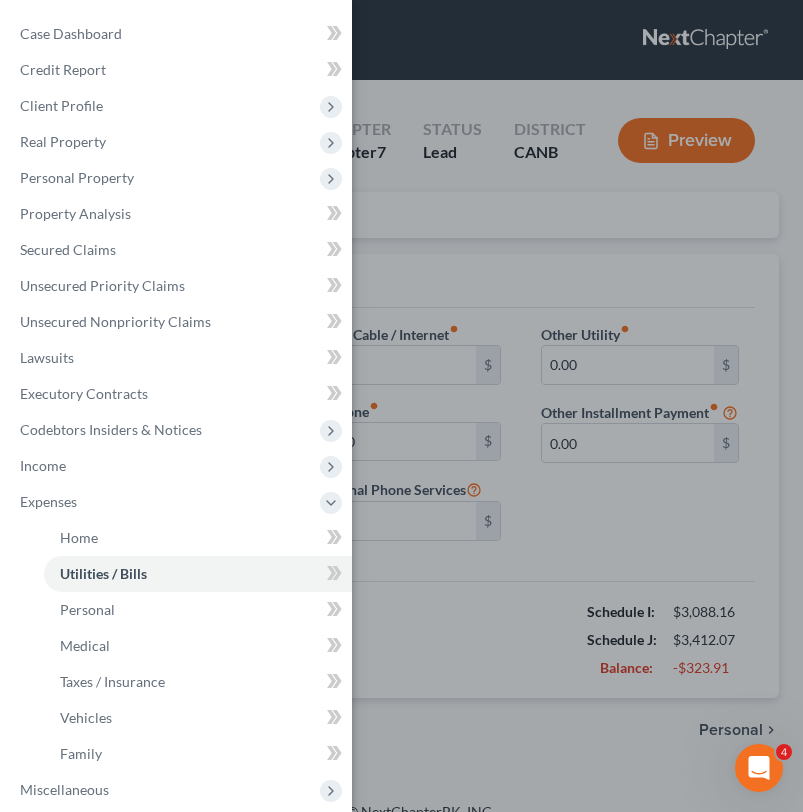 click on "Case Dashboard
Payments
Invoices
Payments
Payments
Credit Report
Client Profile" at bounding box center (401, 406) 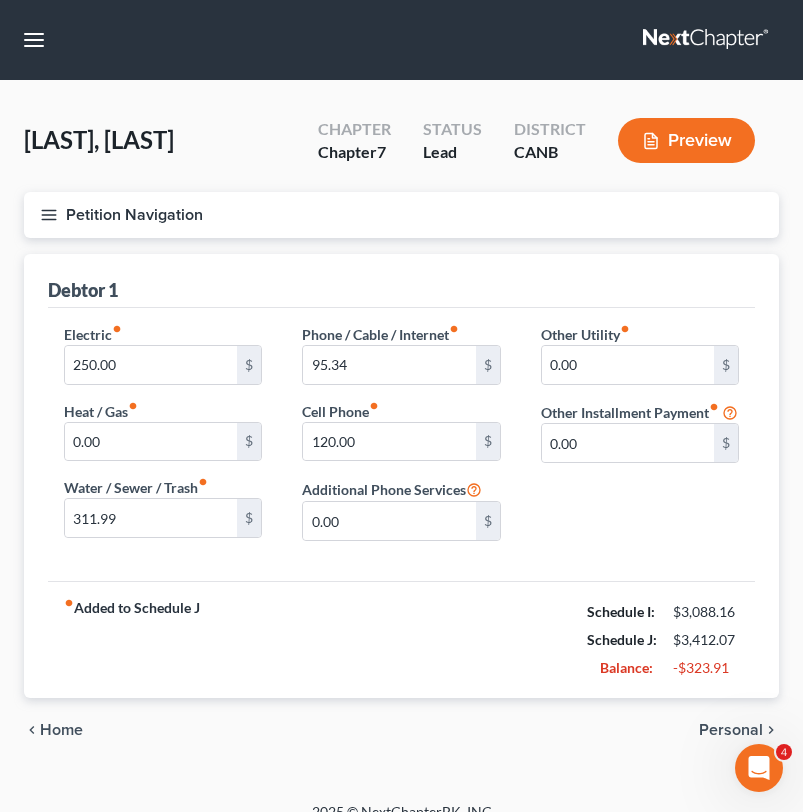 scroll, scrollTop: 25, scrollLeft: 0, axis: vertical 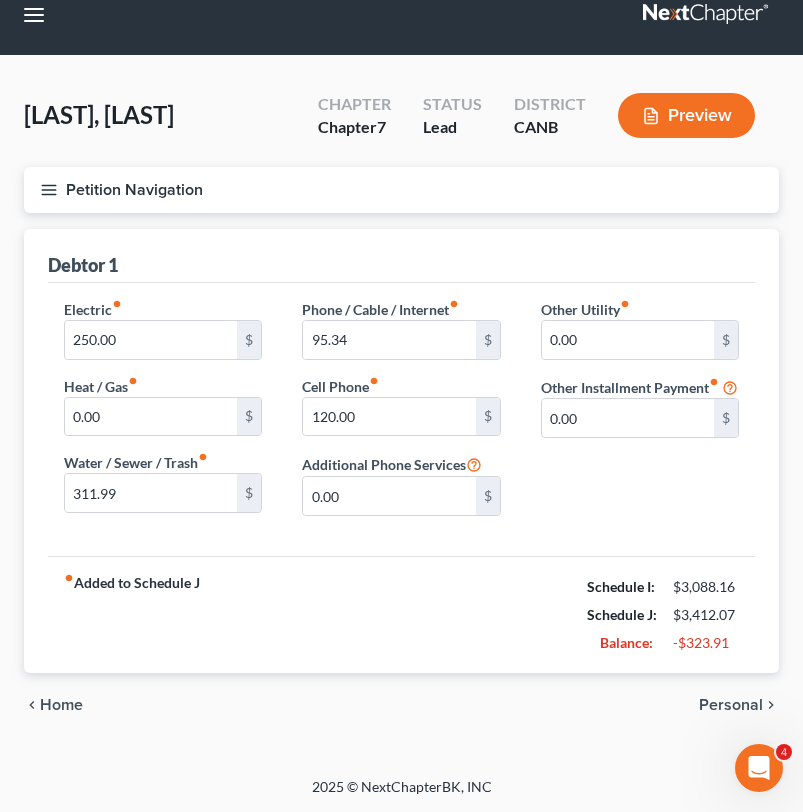 click on "Personal" at bounding box center [731, 705] 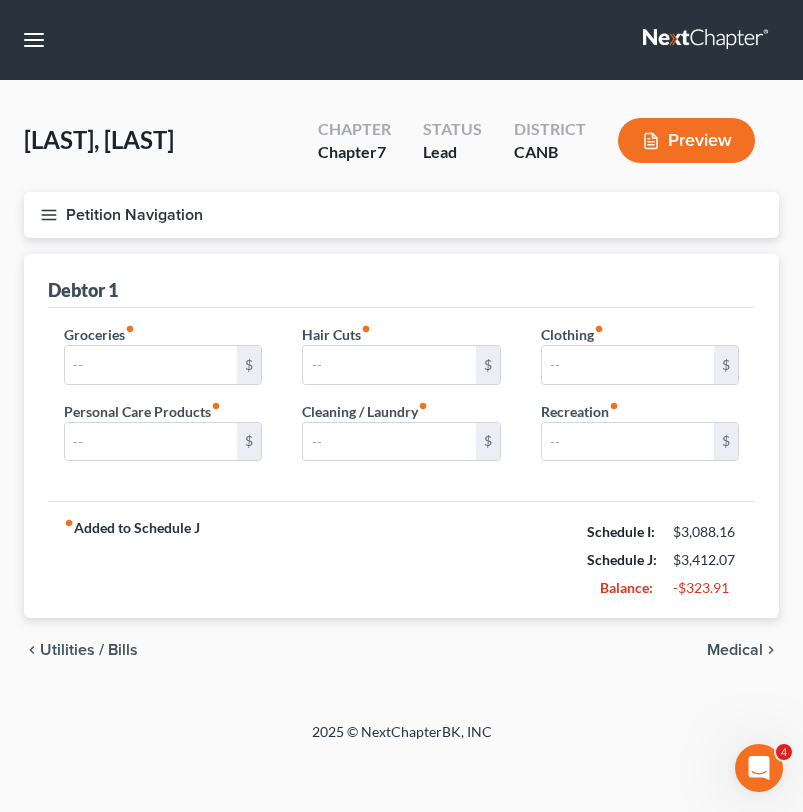 scroll, scrollTop: 0, scrollLeft: 0, axis: both 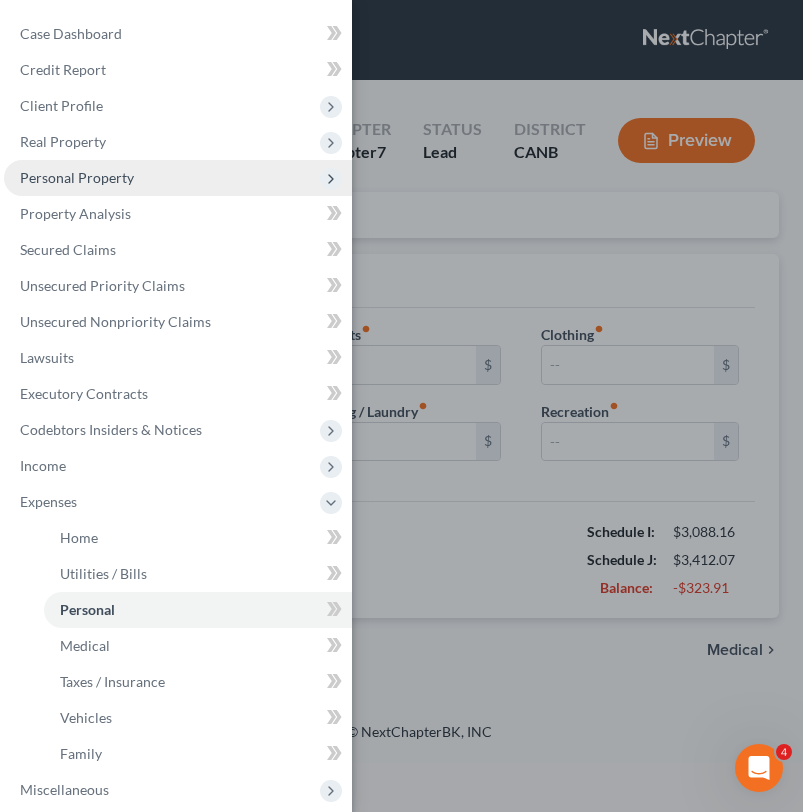 click on "Personal Property" at bounding box center (178, 178) 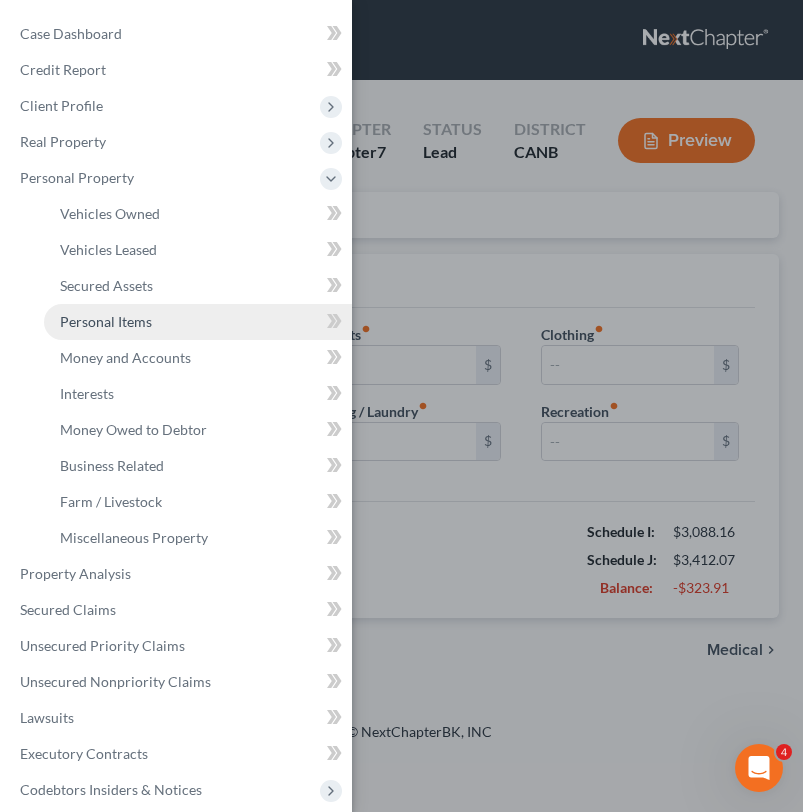 click on "Personal Items" at bounding box center (198, 322) 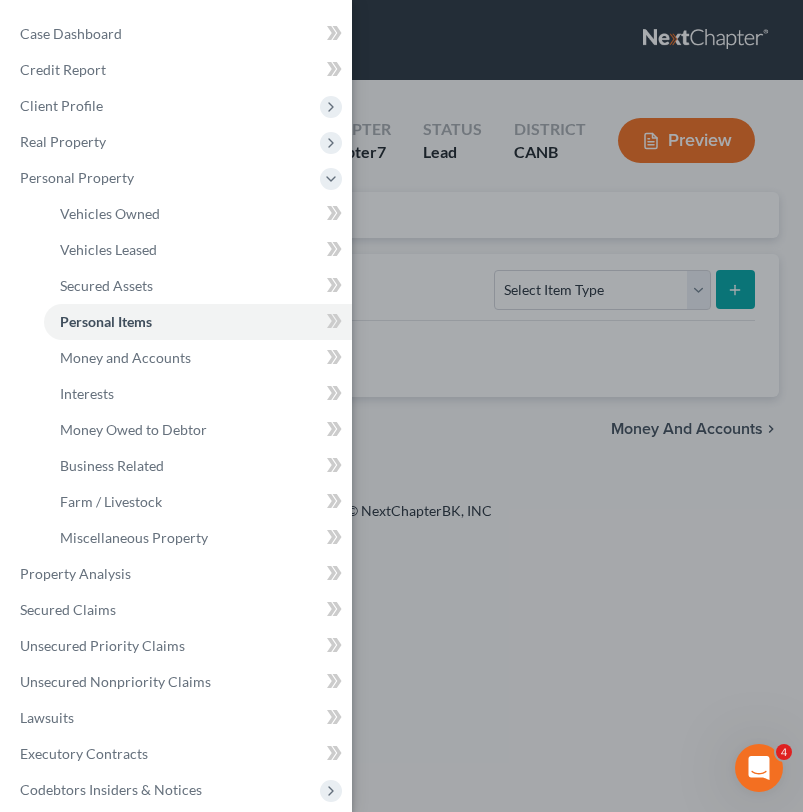 click on "Case Dashboard
Payments
Invoices
Payments
Payments
Credit Report
Client Profile" at bounding box center (401, 406) 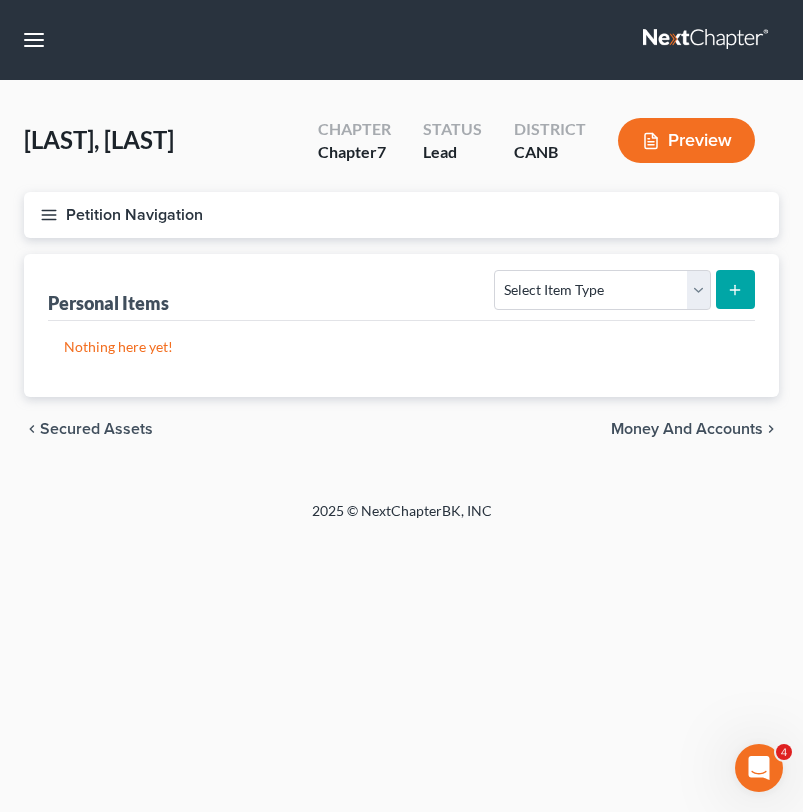 click on "Petition Navigation" at bounding box center (401, 215) 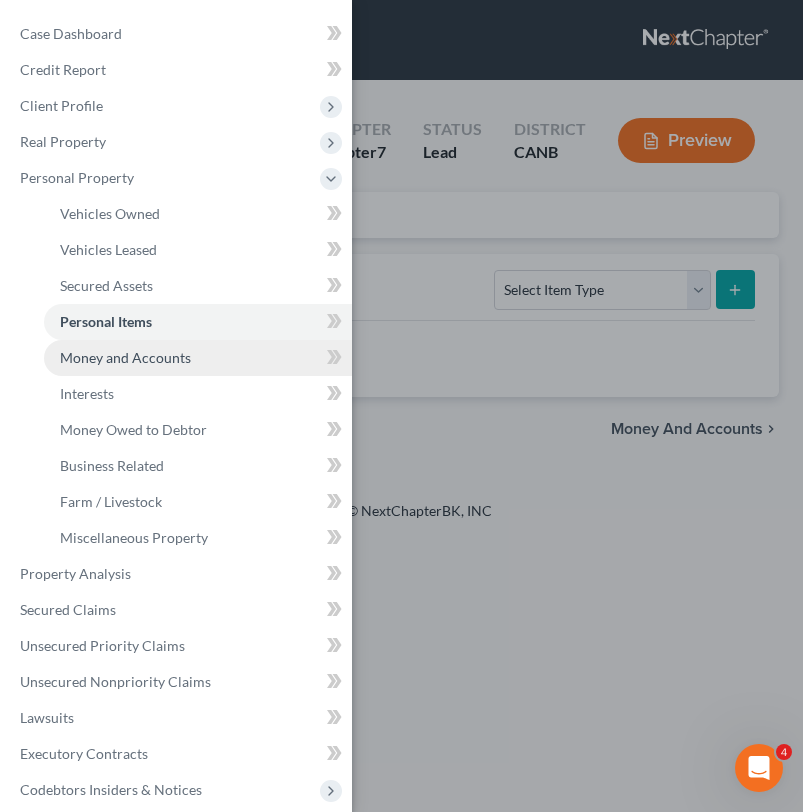 click on "Money and Accounts" at bounding box center [198, 358] 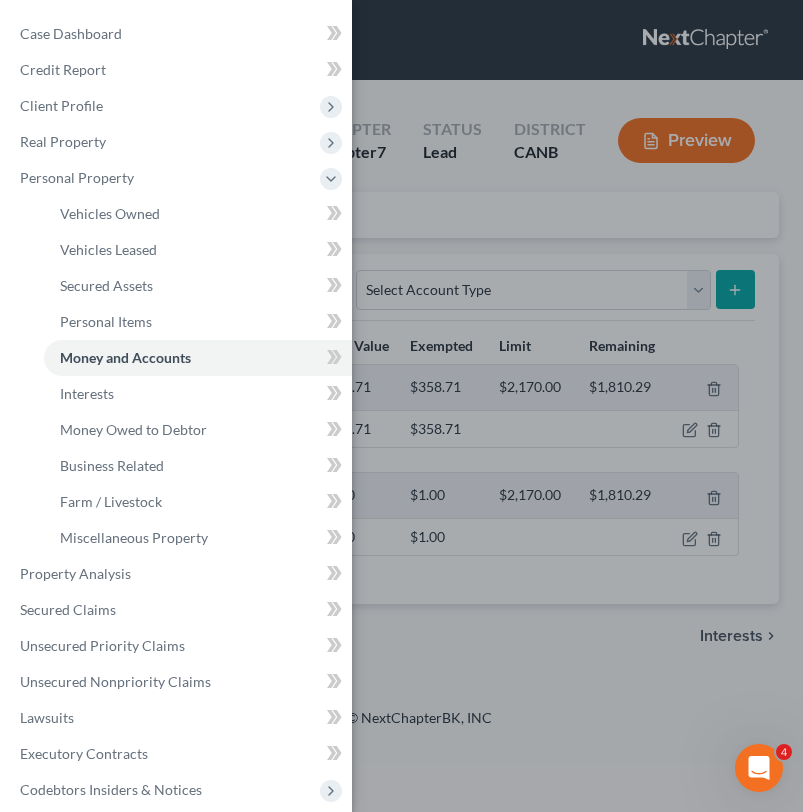 click on "Case Dashboard
Payments
Invoices
Payments
Payments
Credit Report
Client Profile" at bounding box center [401, 406] 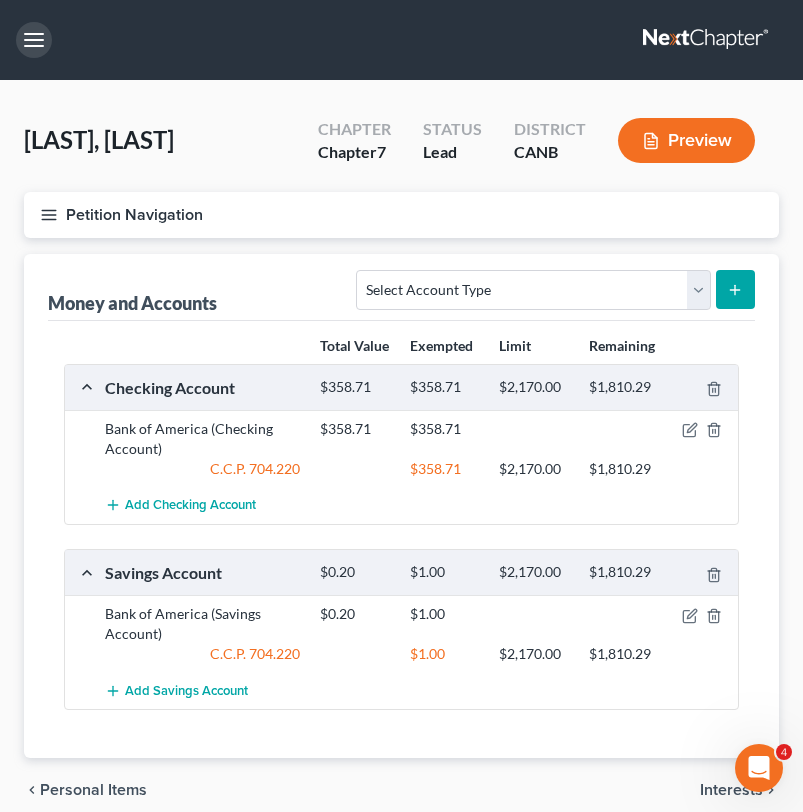 click at bounding box center (34, 40) 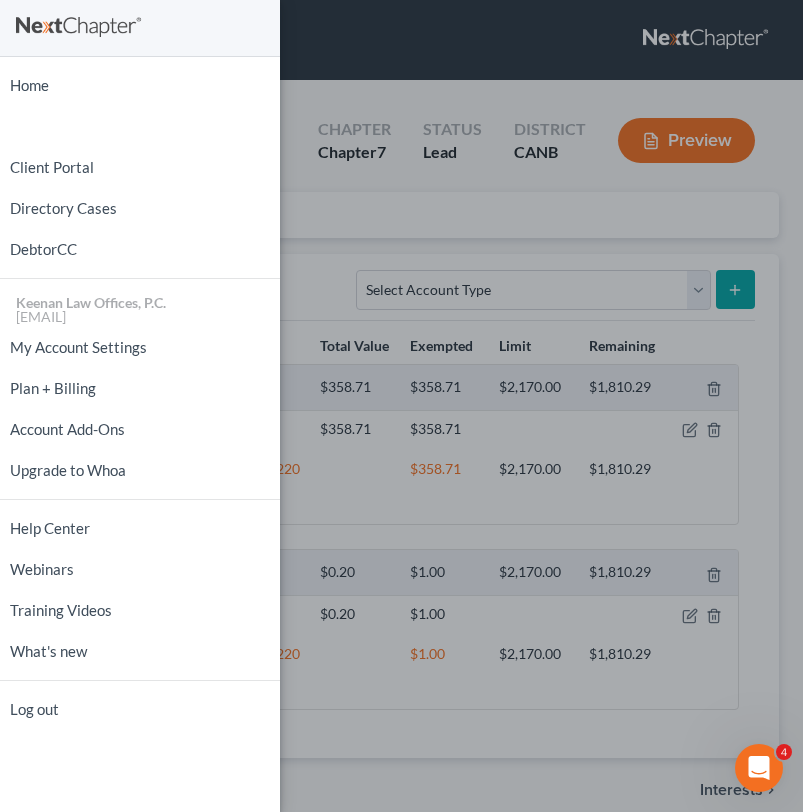 click on "Home New Case Client Portal Directory Cases DebtorCC Keenan Law Offices, P.C. info@keenanlawofficespc.com My Account Settings Plan + Billing Account Add-Ons Upgrade to Whoa Help Center Webinars Training Videos What's new Log out" at bounding box center (401, 406) 